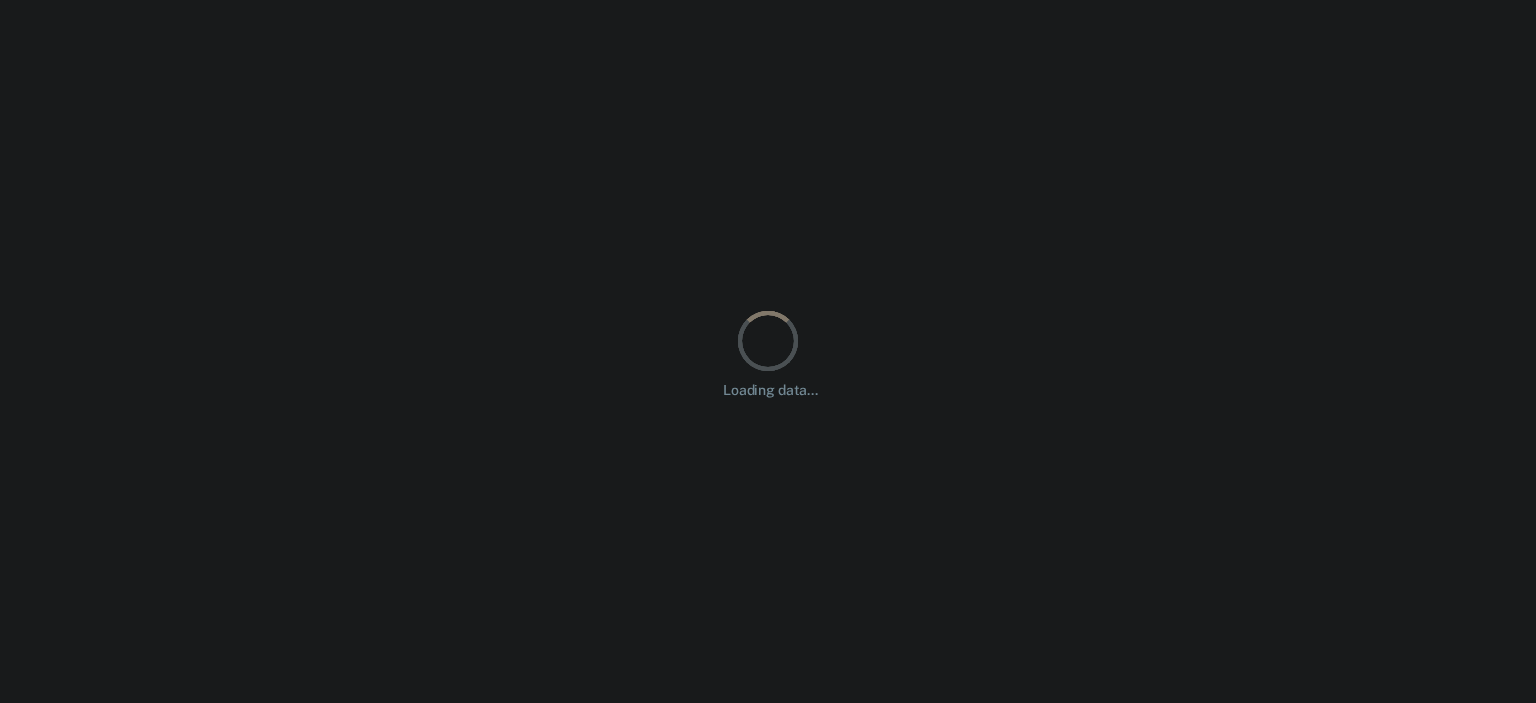 scroll, scrollTop: 0, scrollLeft: 0, axis: both 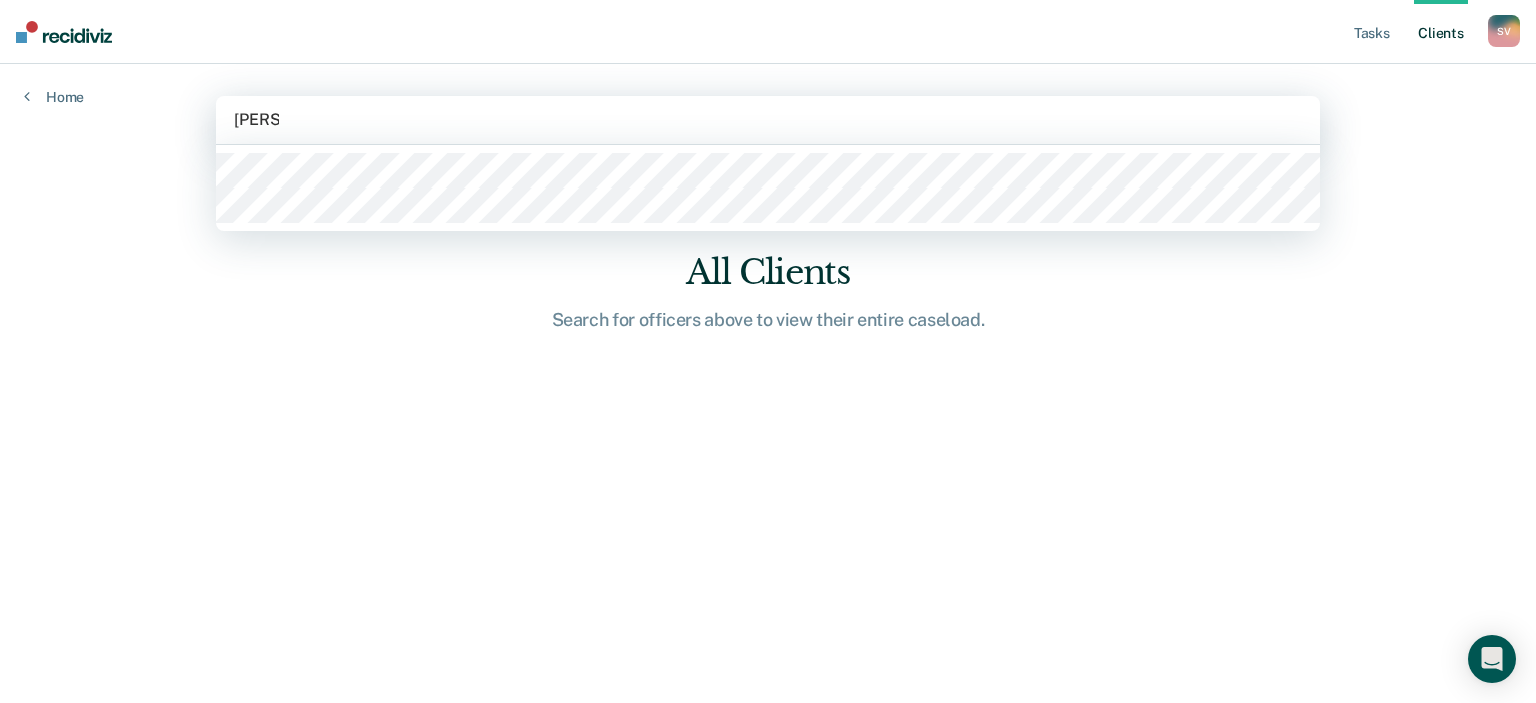 type on "[PERSON_NAME]" 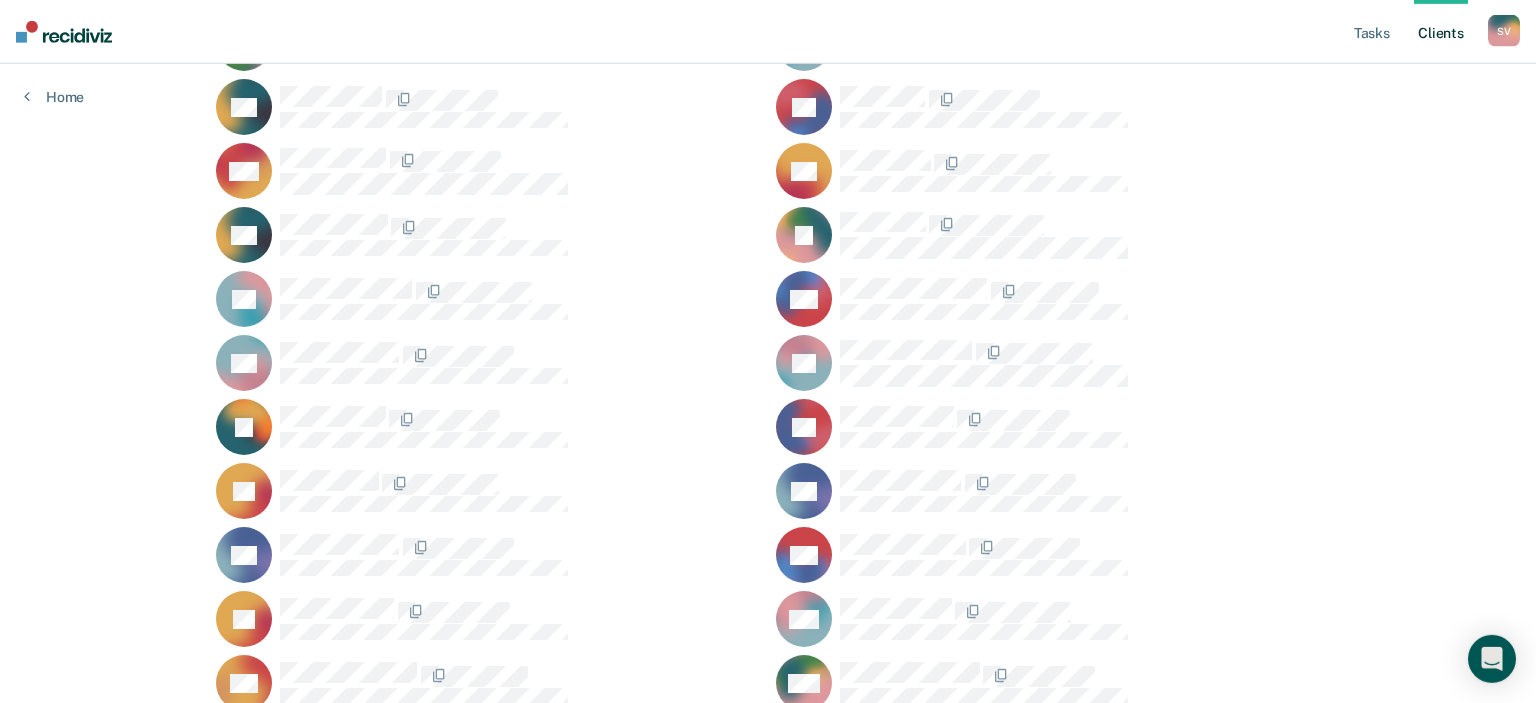 scroll, scrollTop: 1123, scrollLeft: 0, axis: vertical 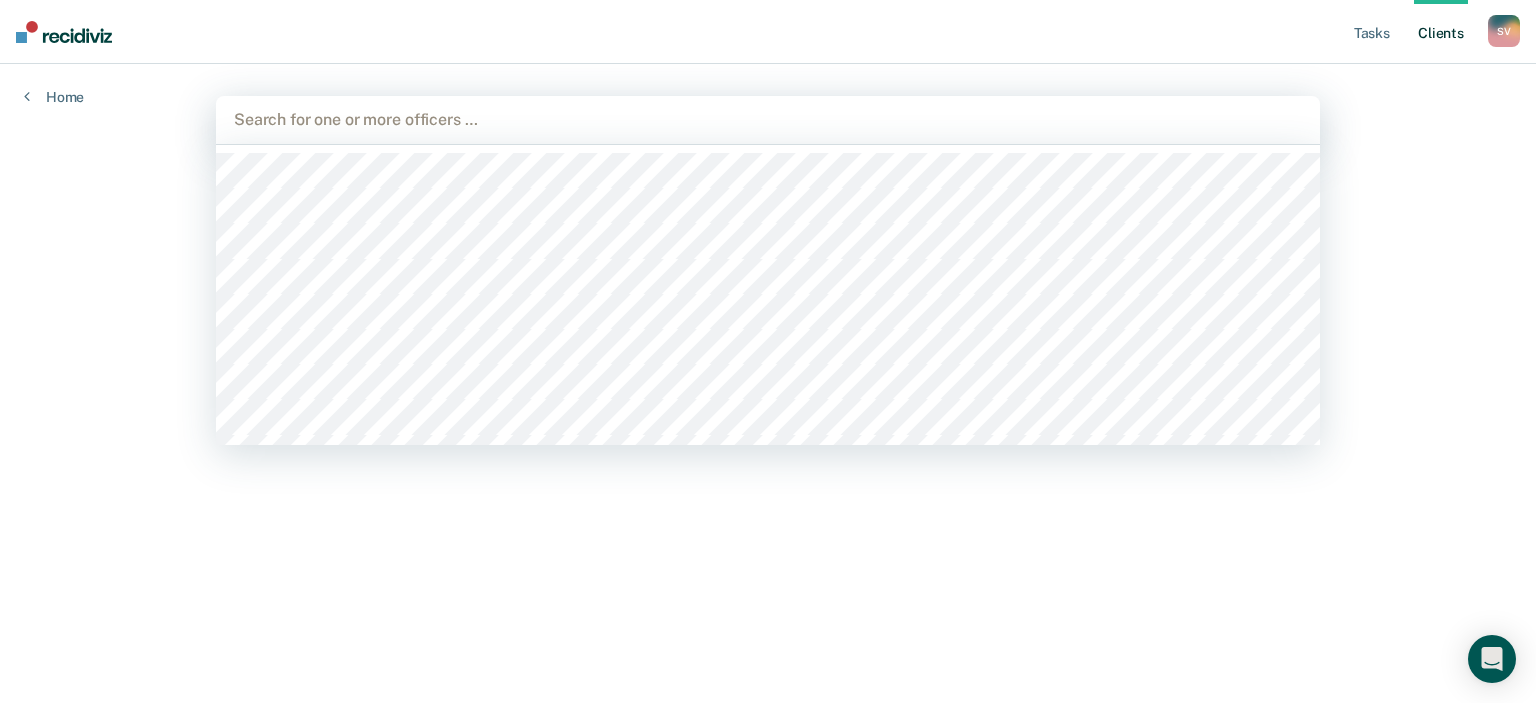 click at bounding box center (768, 119) 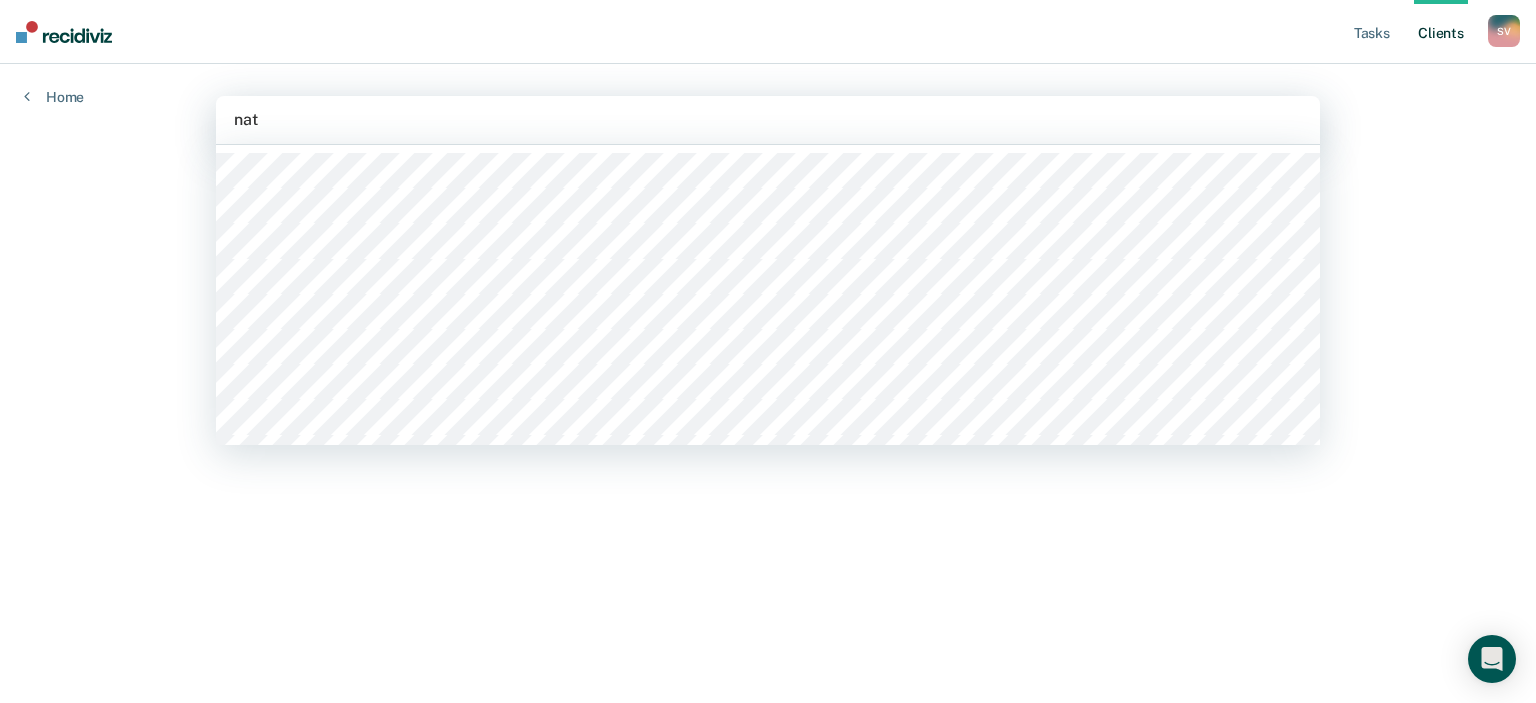 type on "nati" 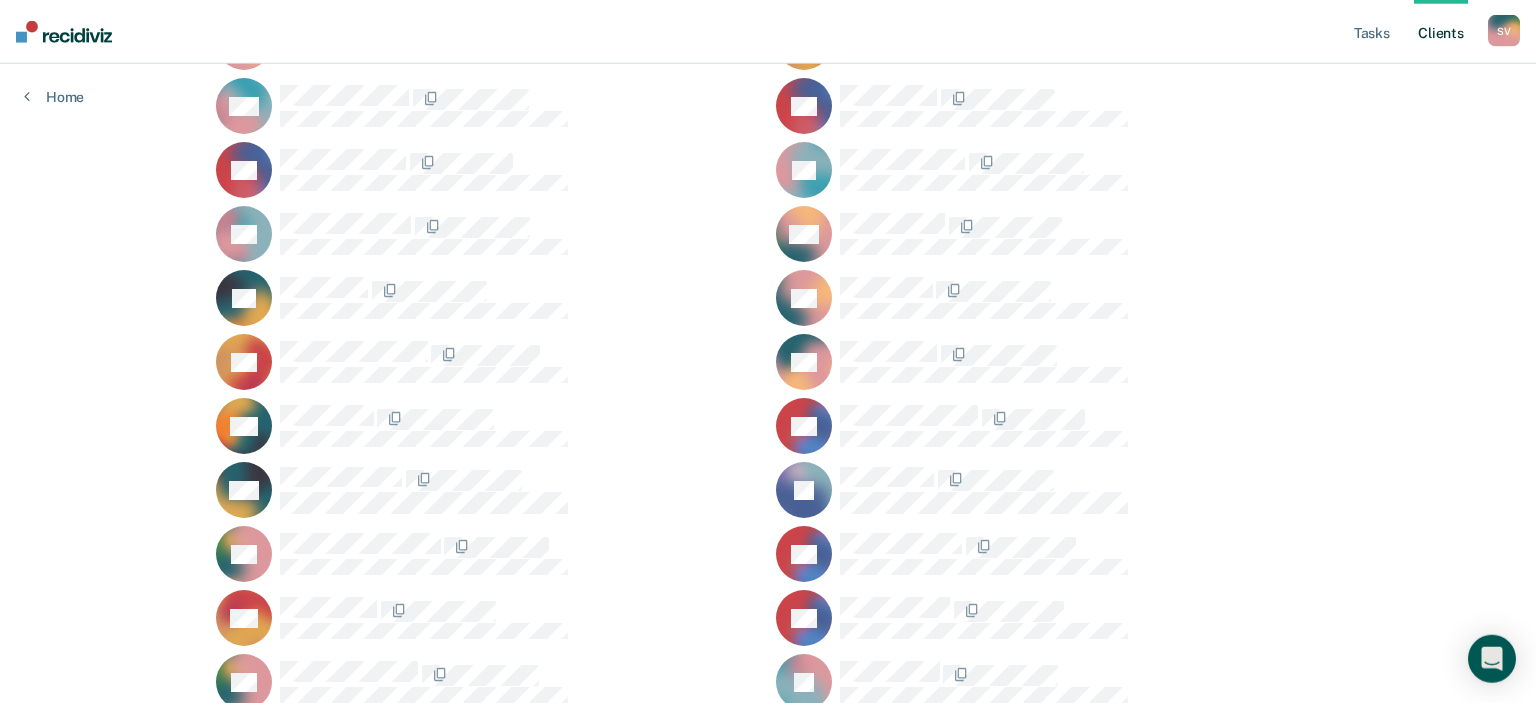 scroll, scrollTop: 0, scrollLeft: 0, axis: both 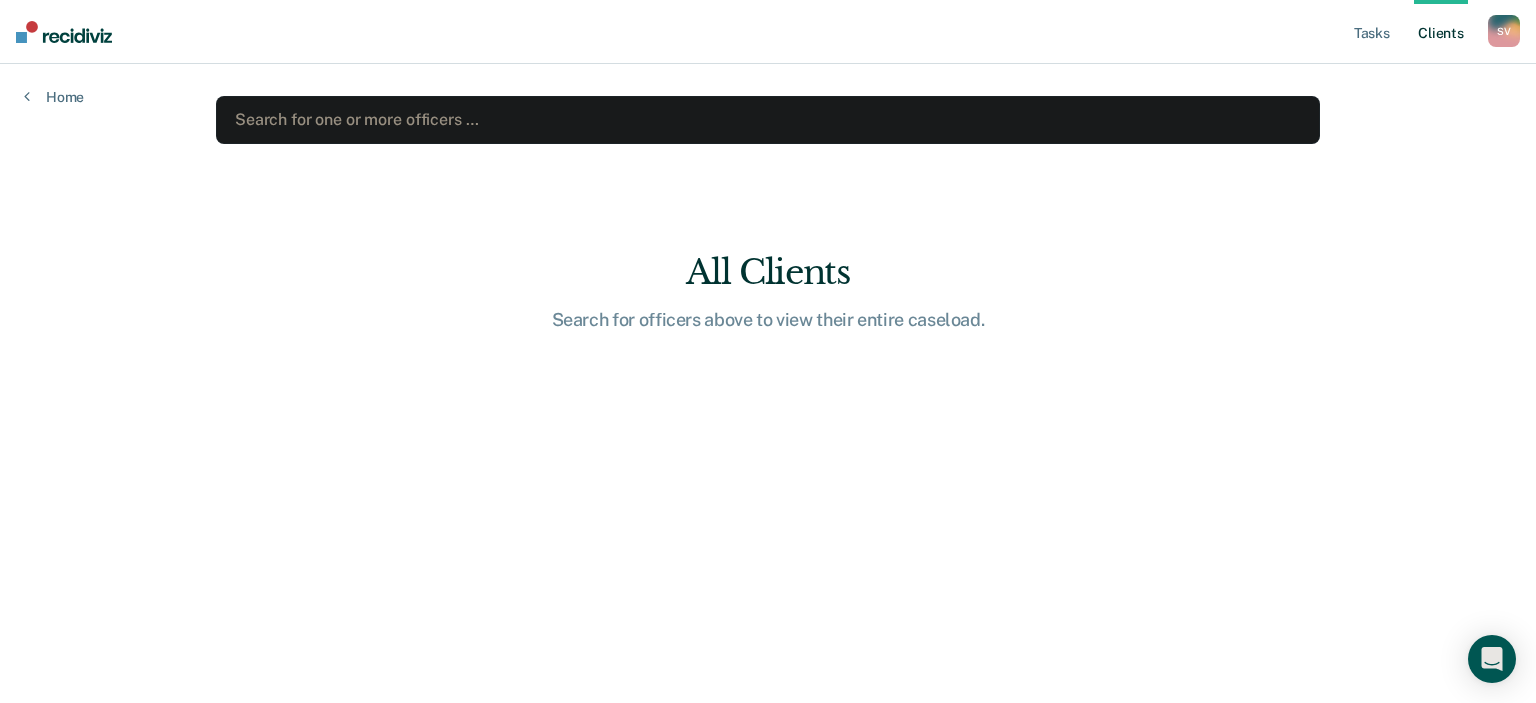 click on "All Clients" at bounding box center [768, 272] 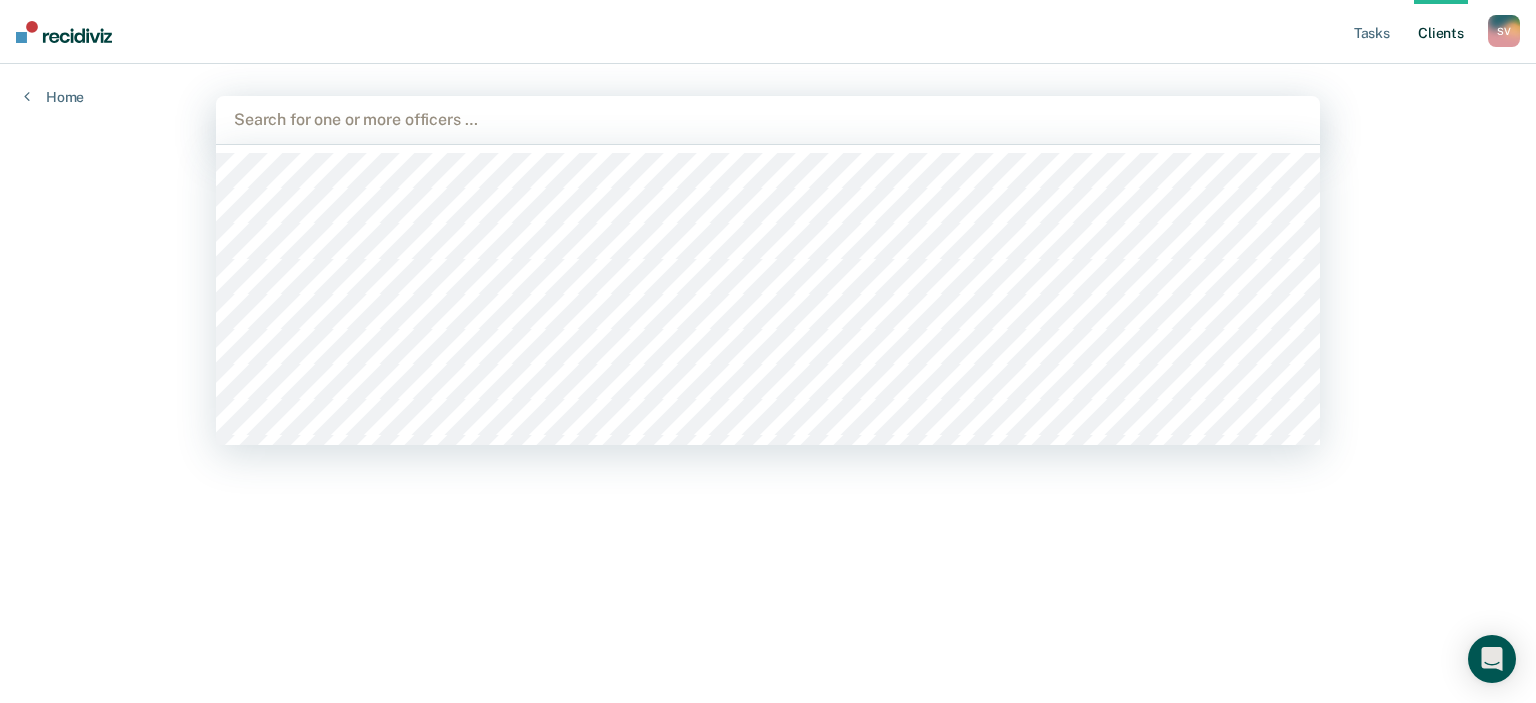 click at bounding box center (768, 119) 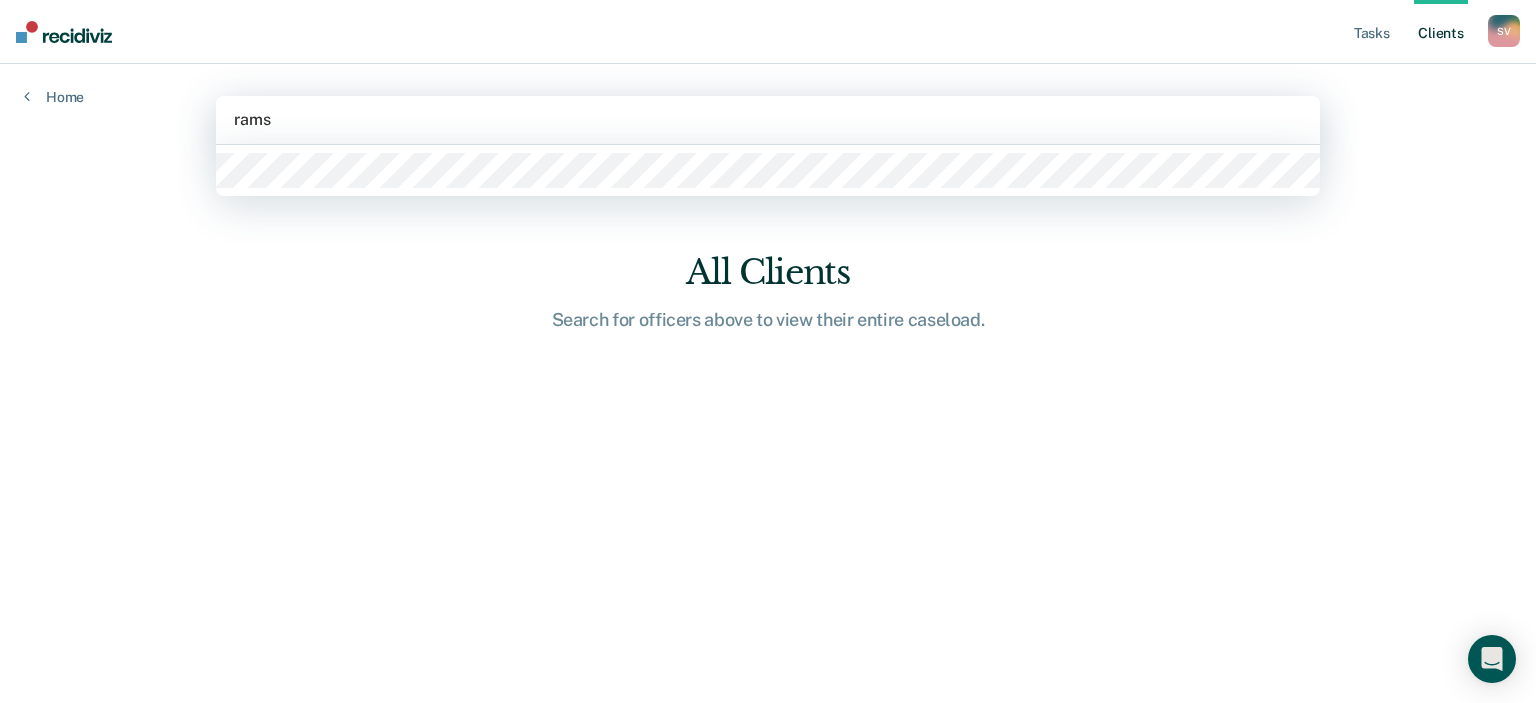 type on "[PERSON_NAME]" 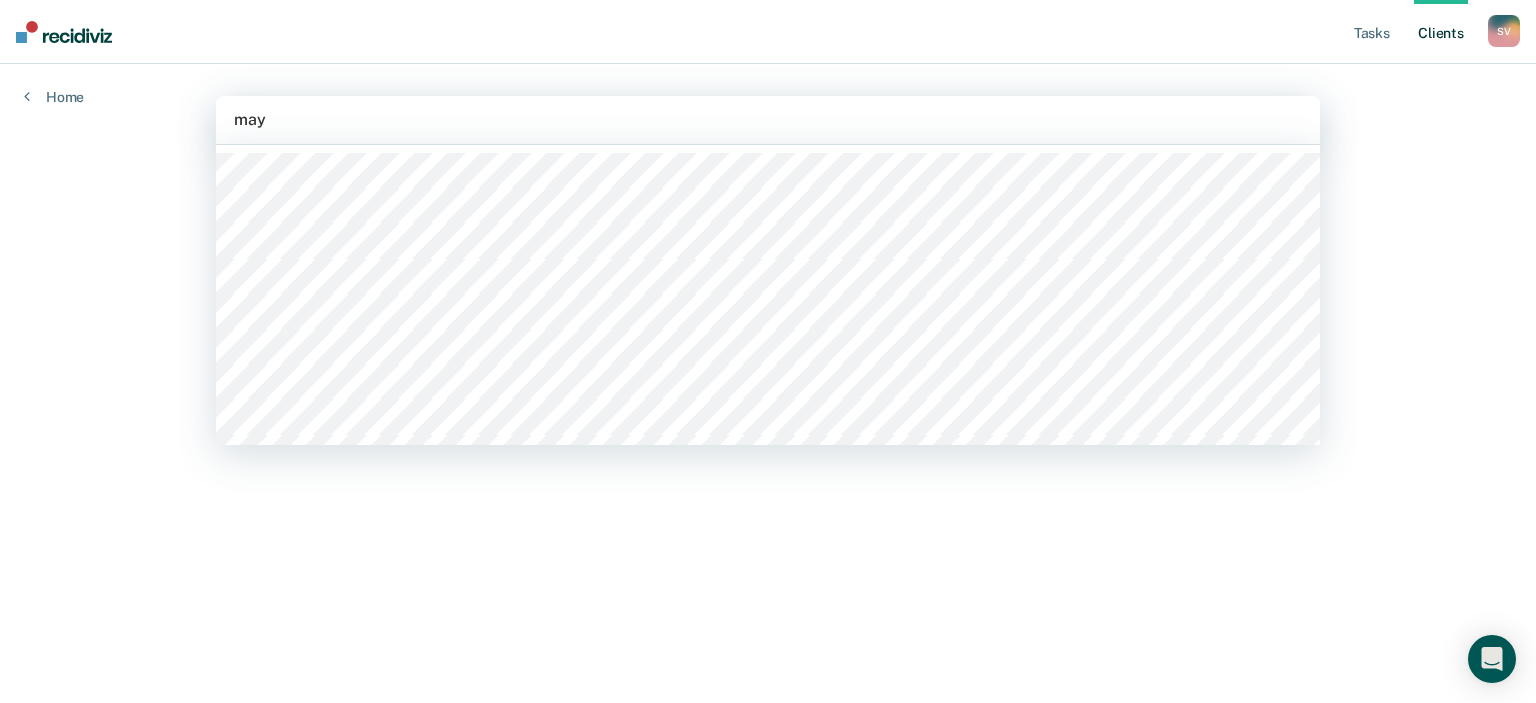 type on "[PERSON_NAME]" 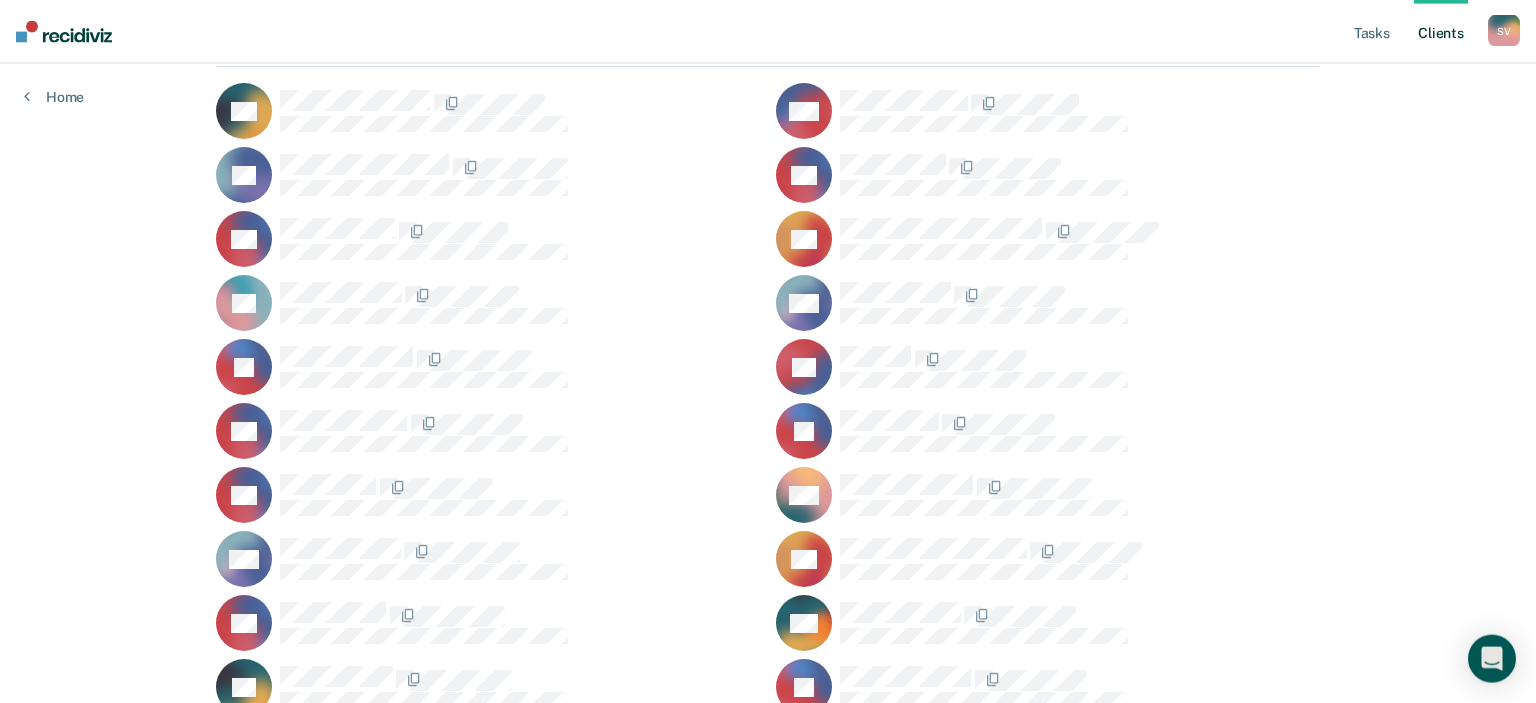 scroll, scrollTop: 0, scrollLeft: 0, axis: both 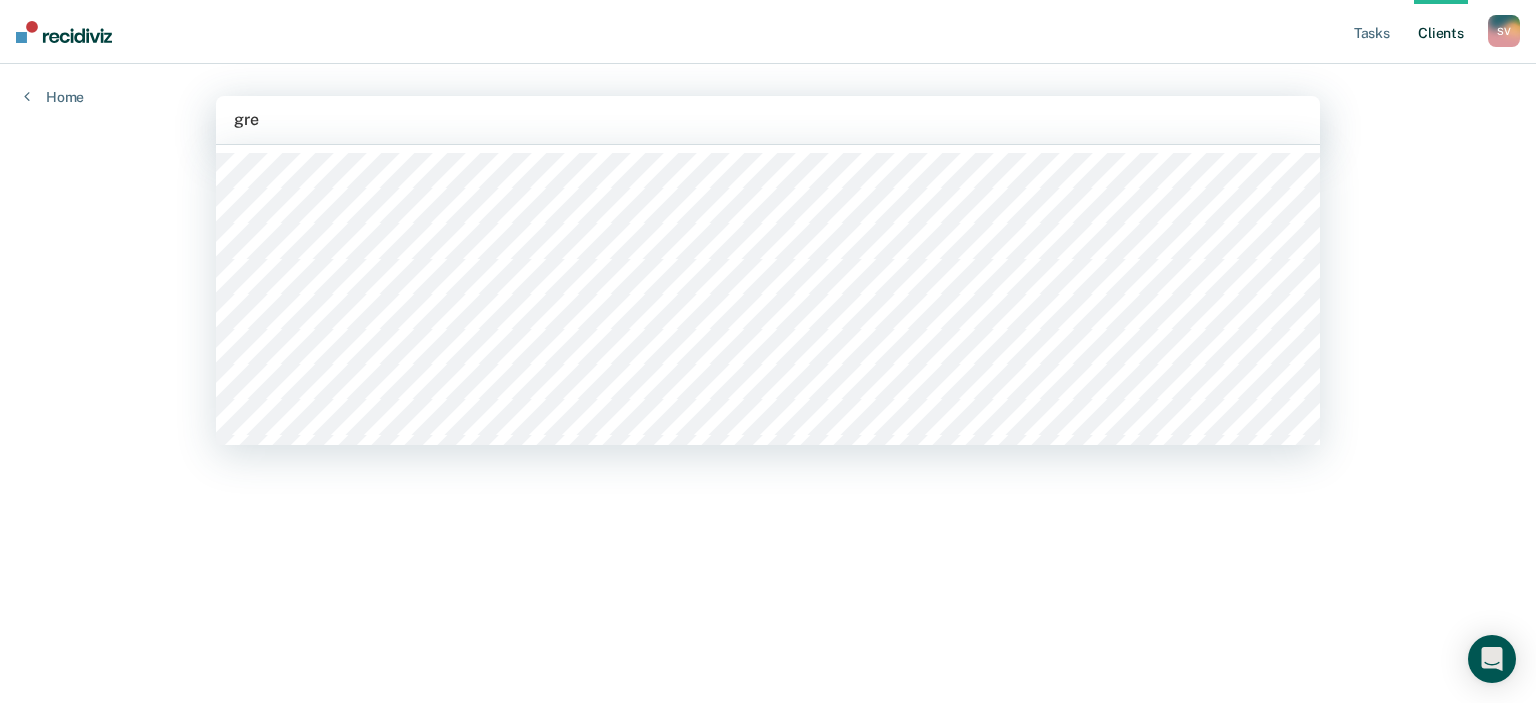 type on "[PERSON_NAME]" 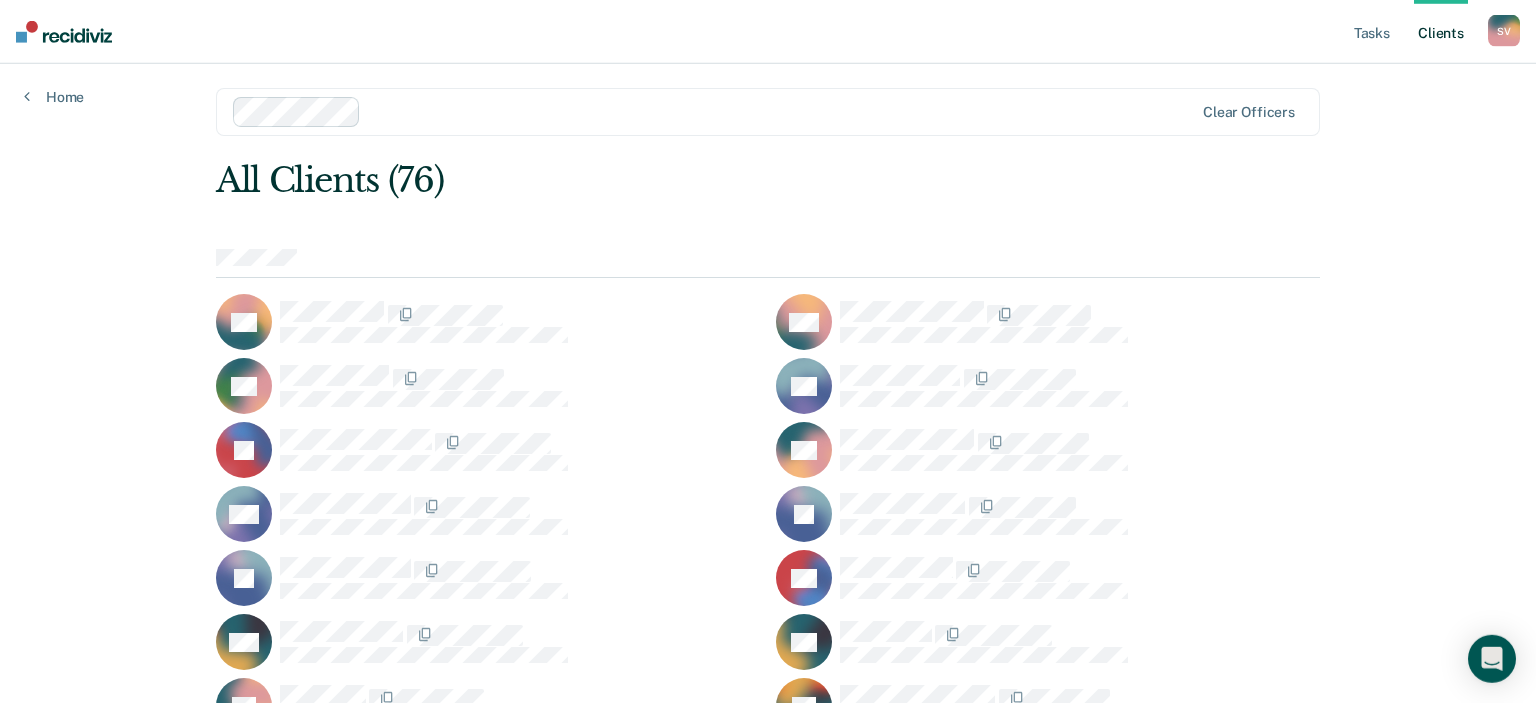 scroll, scrollTop: 0, scrollLeft: 0, axis: both 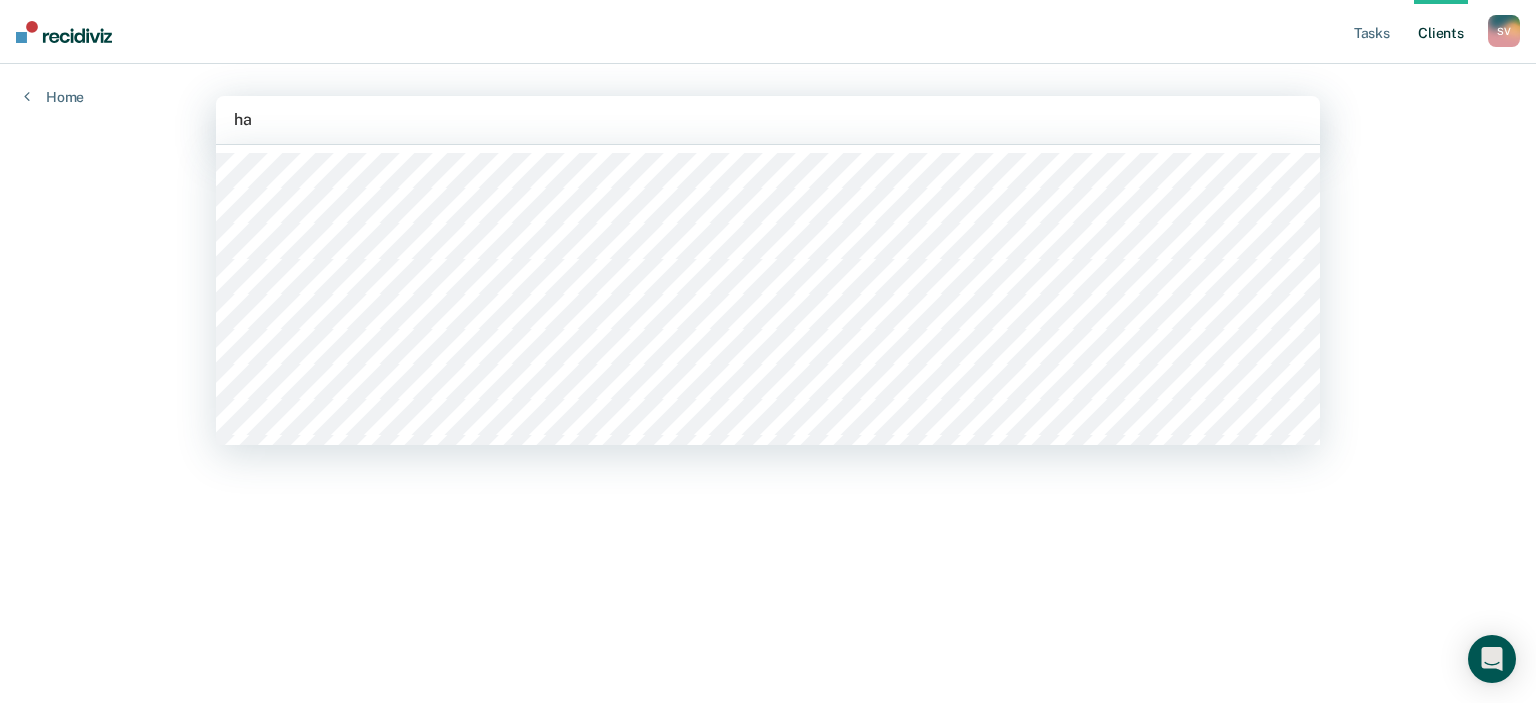 type on "h" 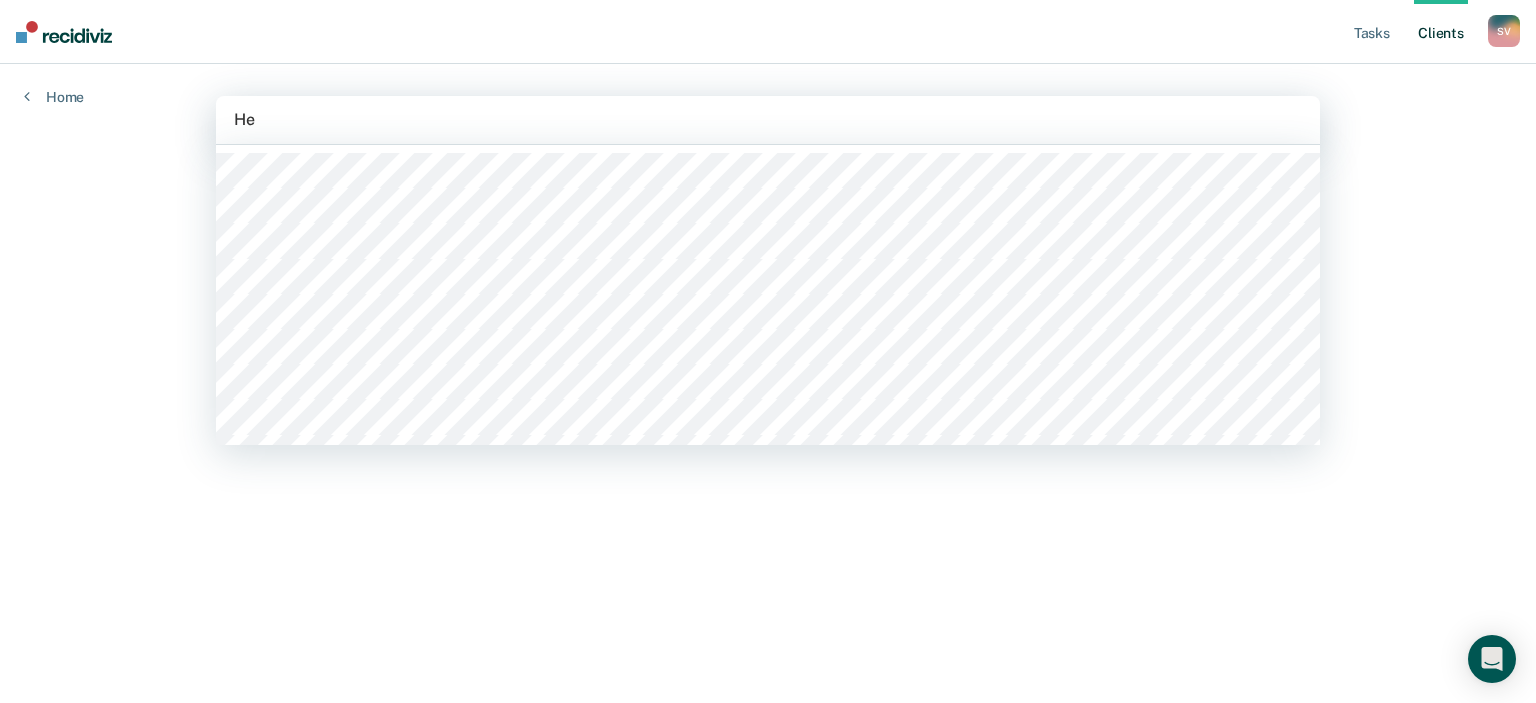 type on "H" 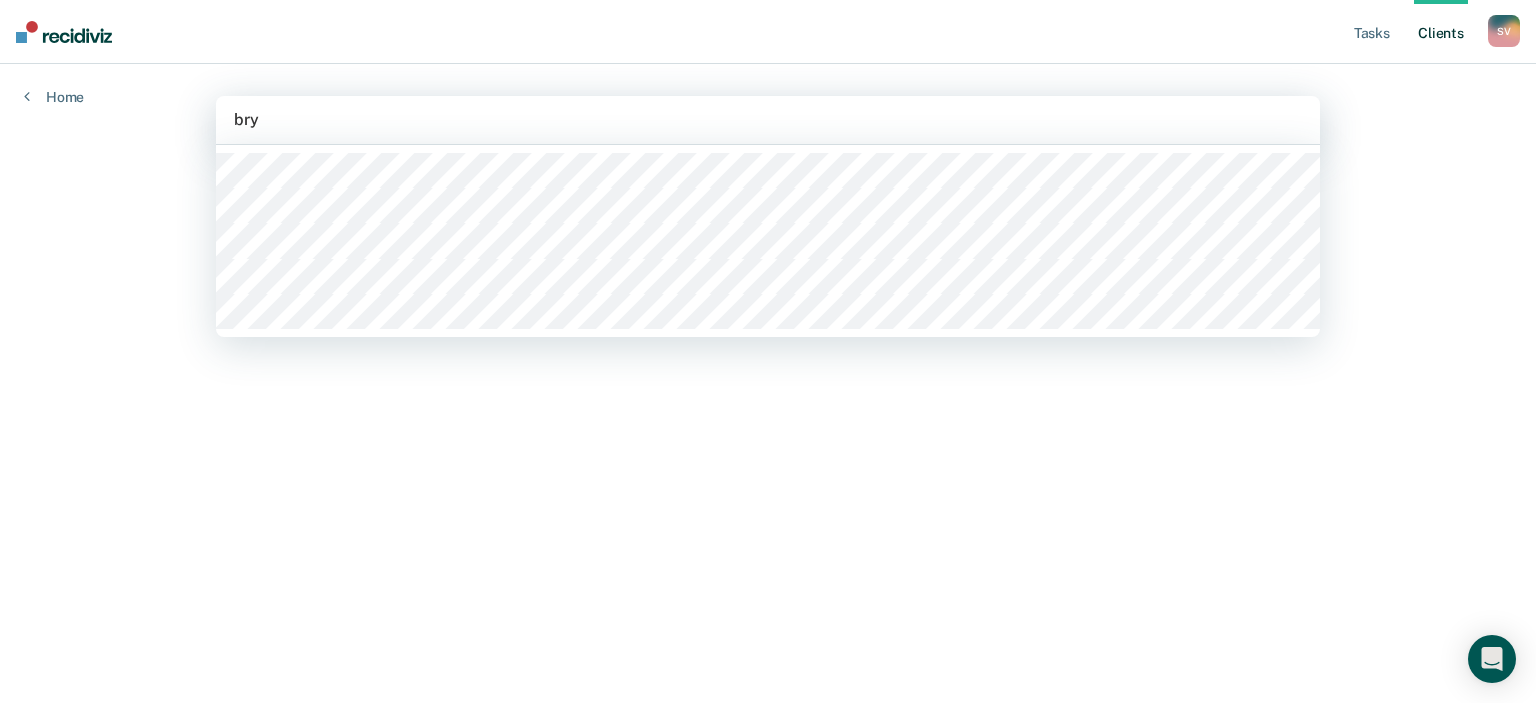 type on "brya" 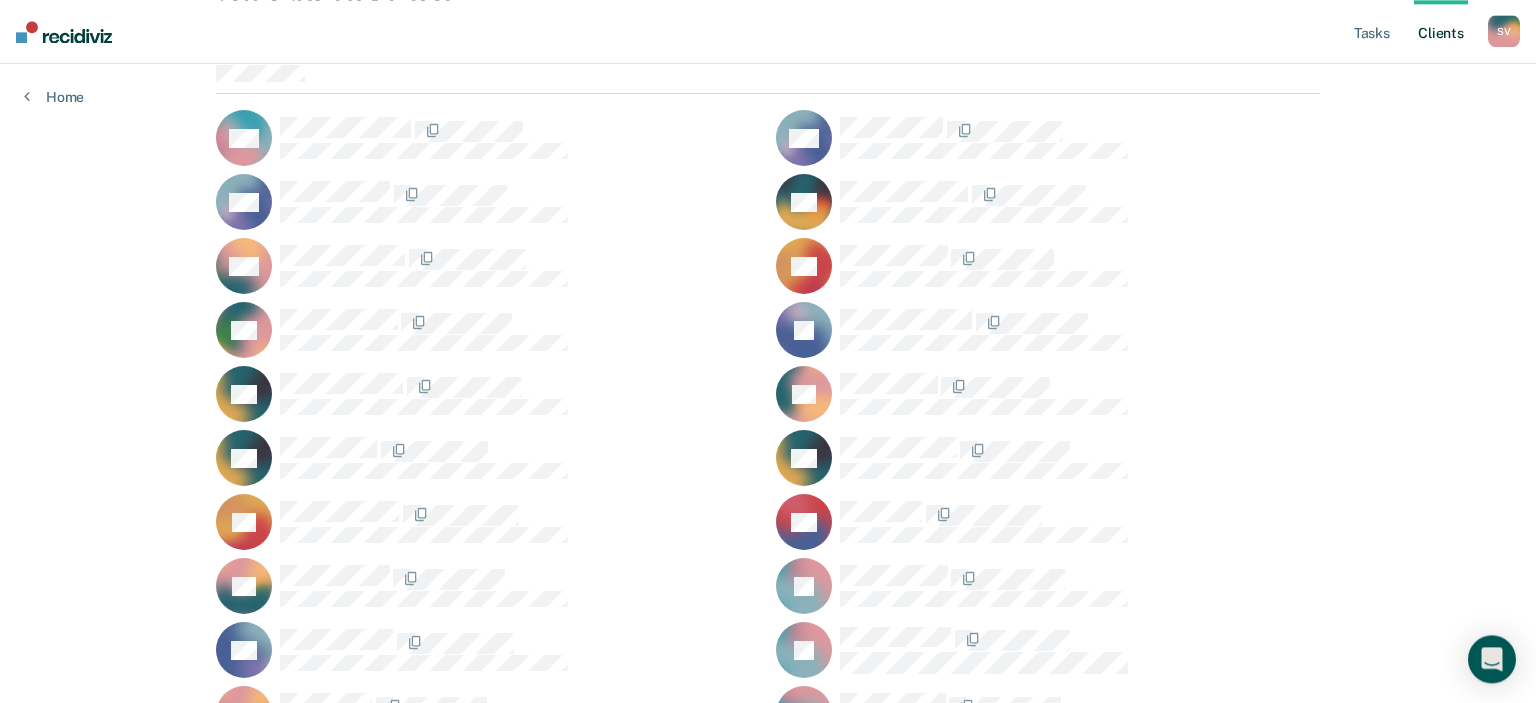 scroll, scrollTop: 0, scrollLeft: 0, axis: both 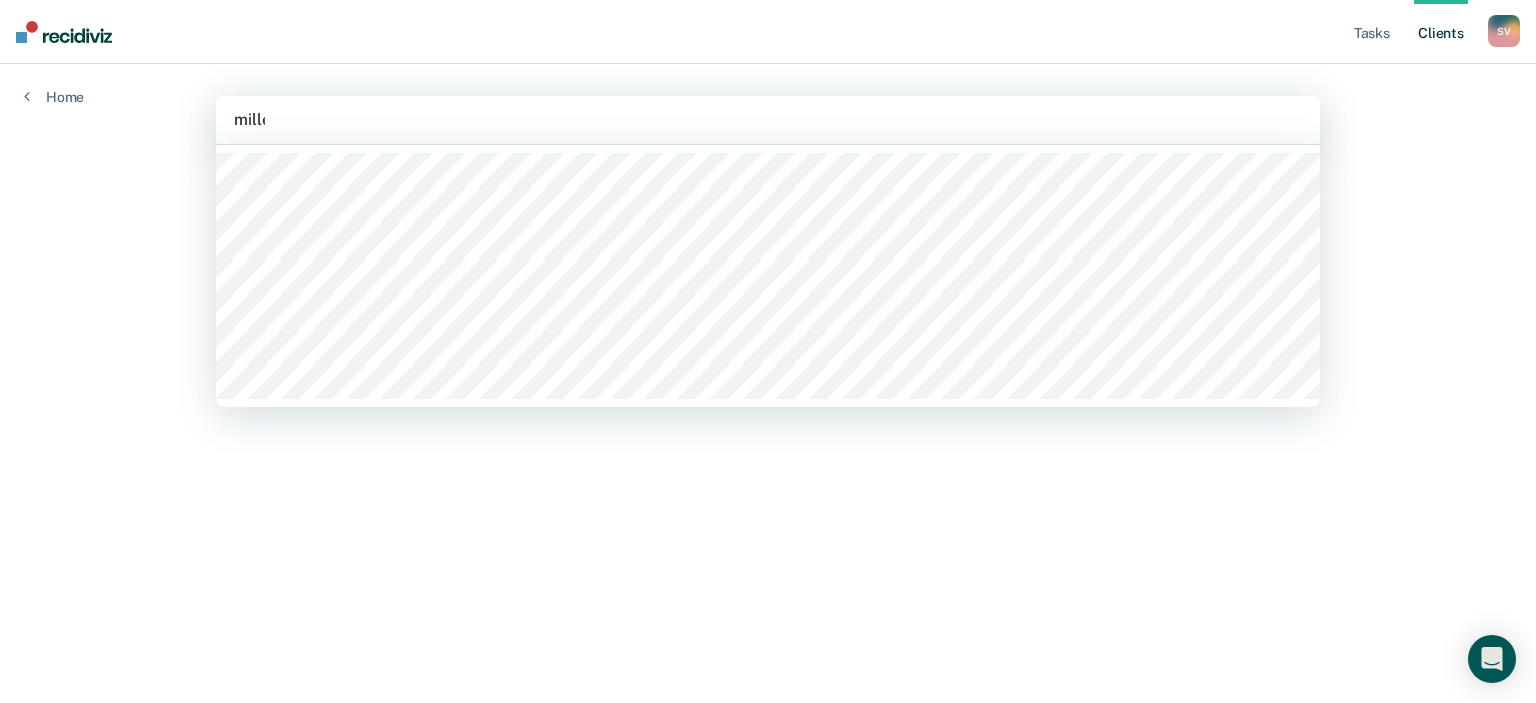 type on "[PERSON_NAME]" 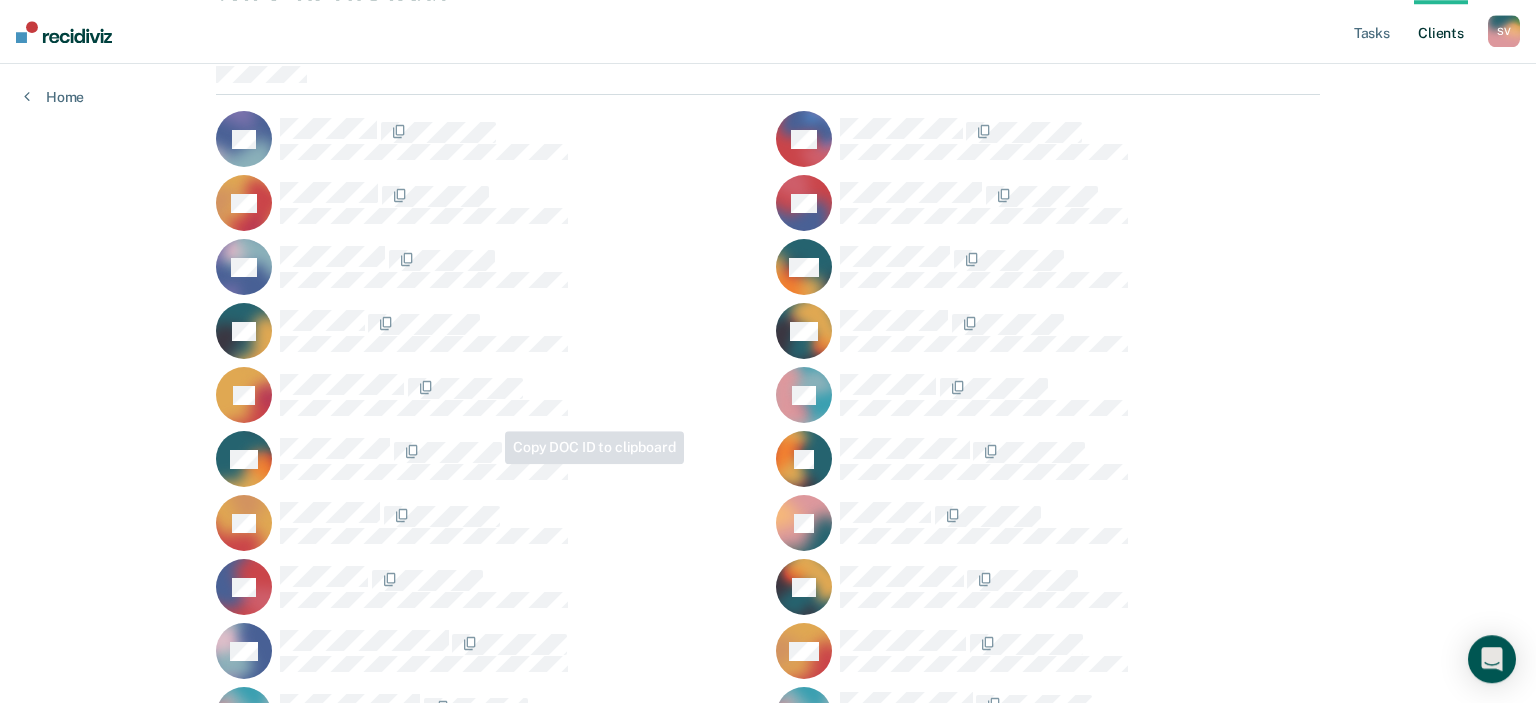 scroll, scrollTop: 0, scrollLeft: 0, axis: both 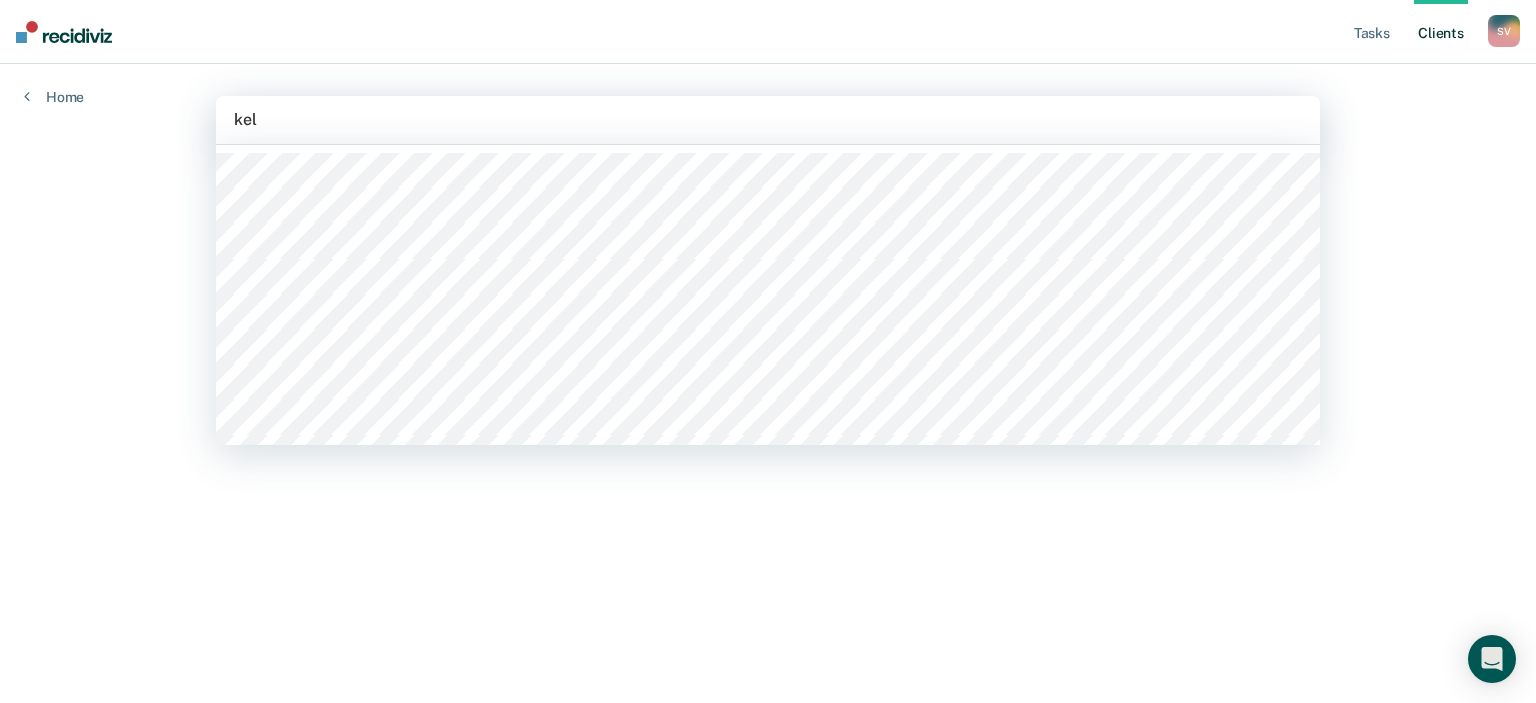 type on "[PERSON_NAME]" 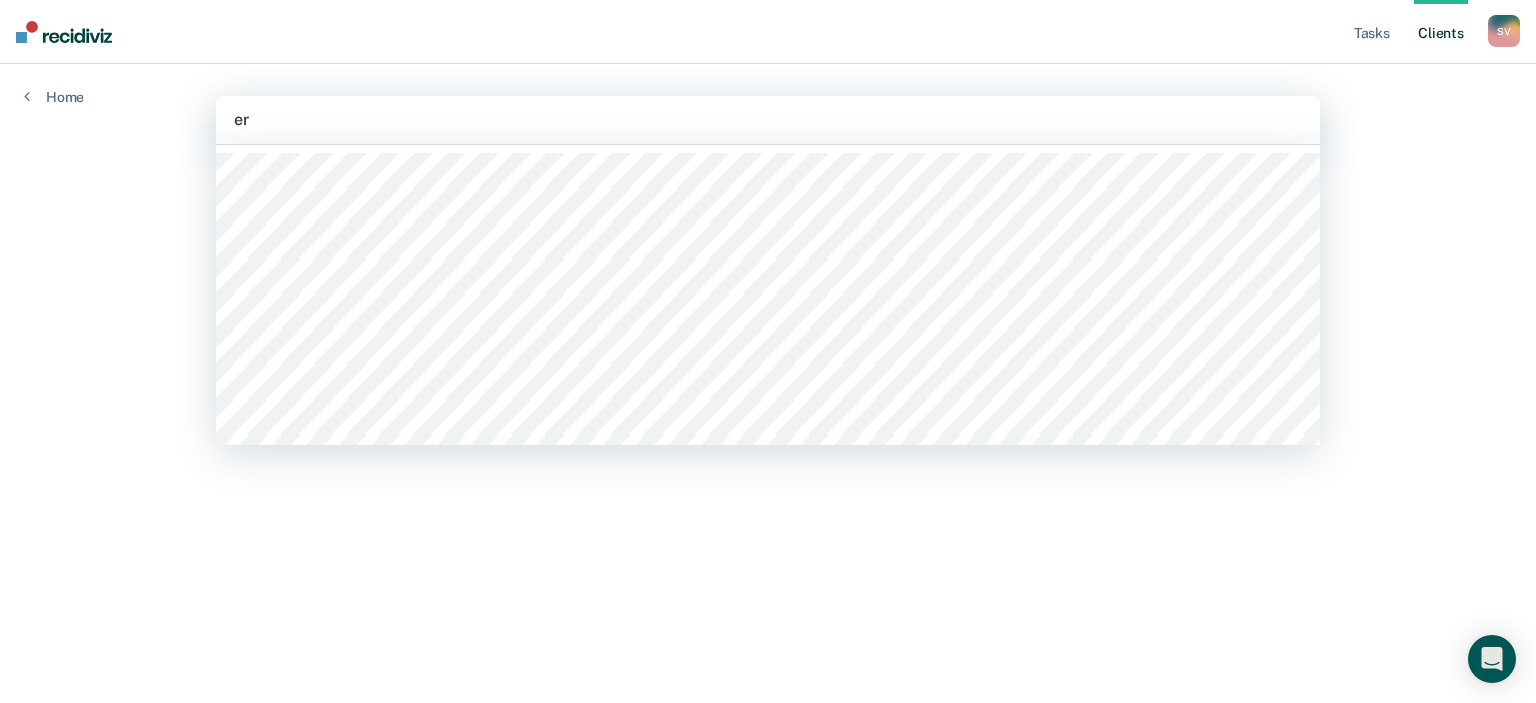 type on "eri" 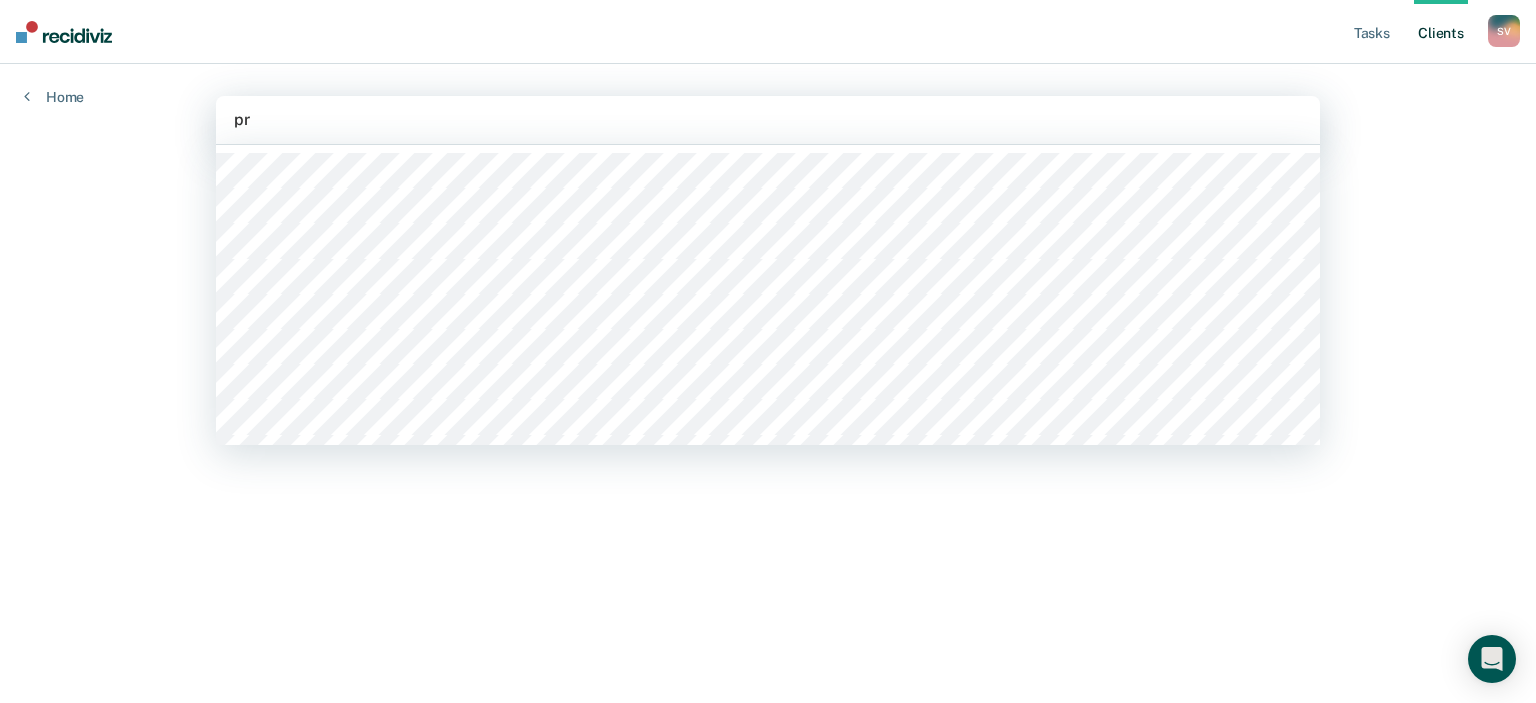 type on "pry" 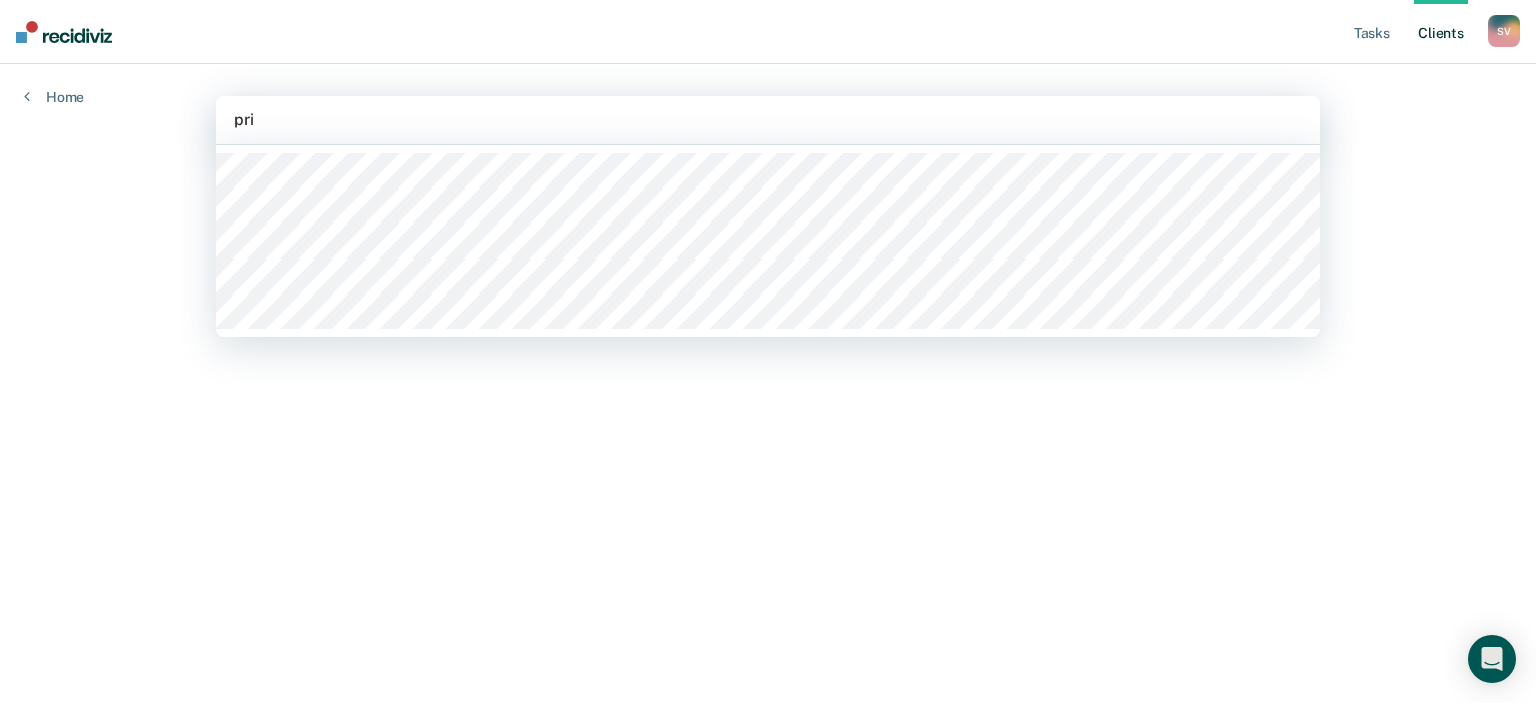 type on "pris" 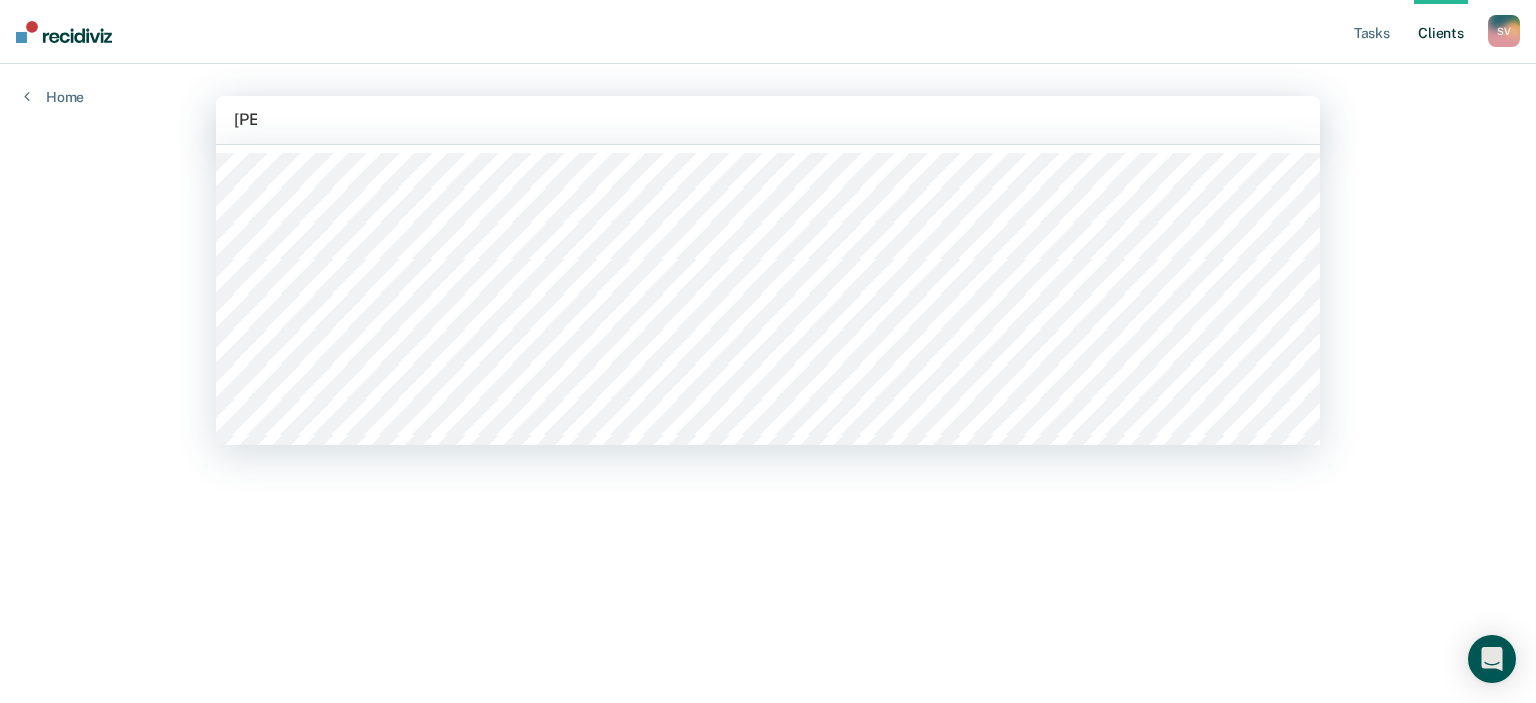 type on "pame" 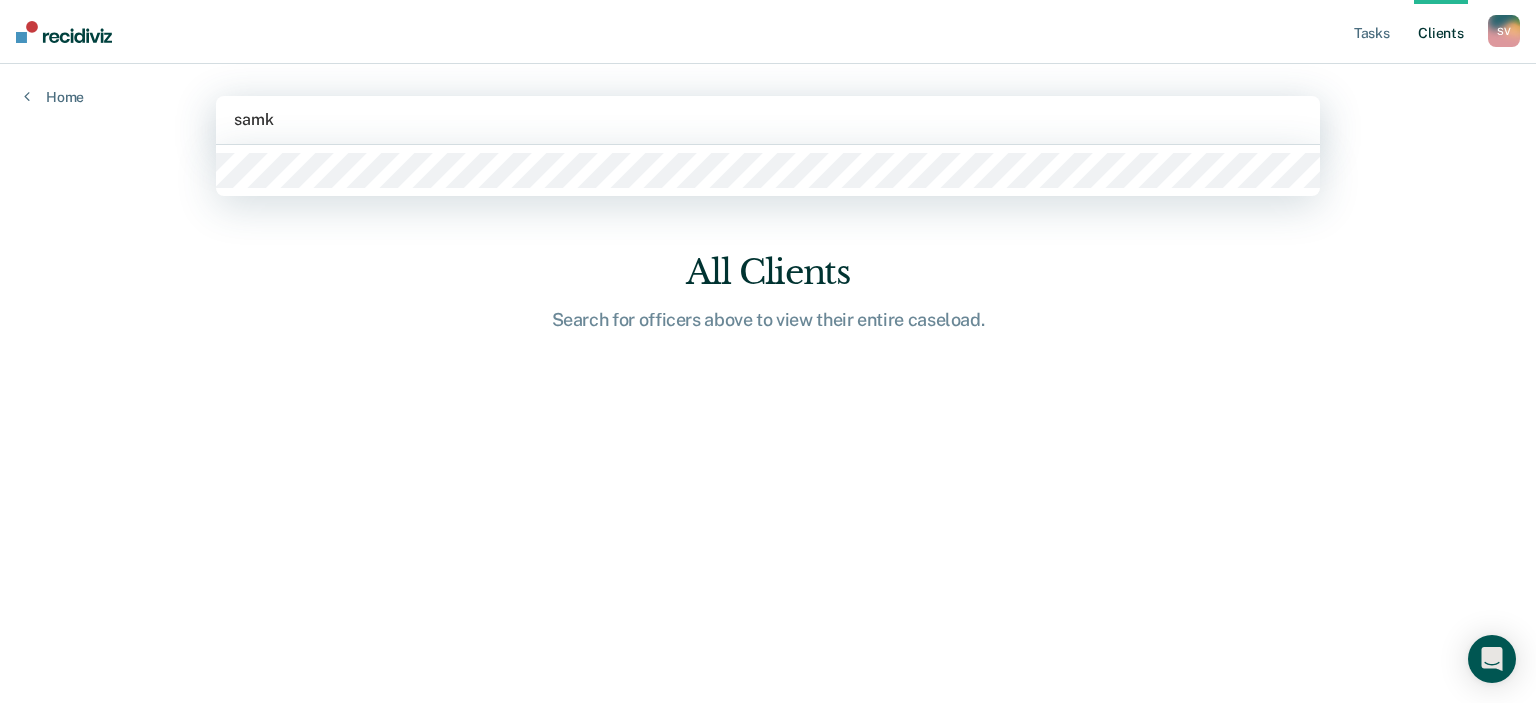 type on "samku" 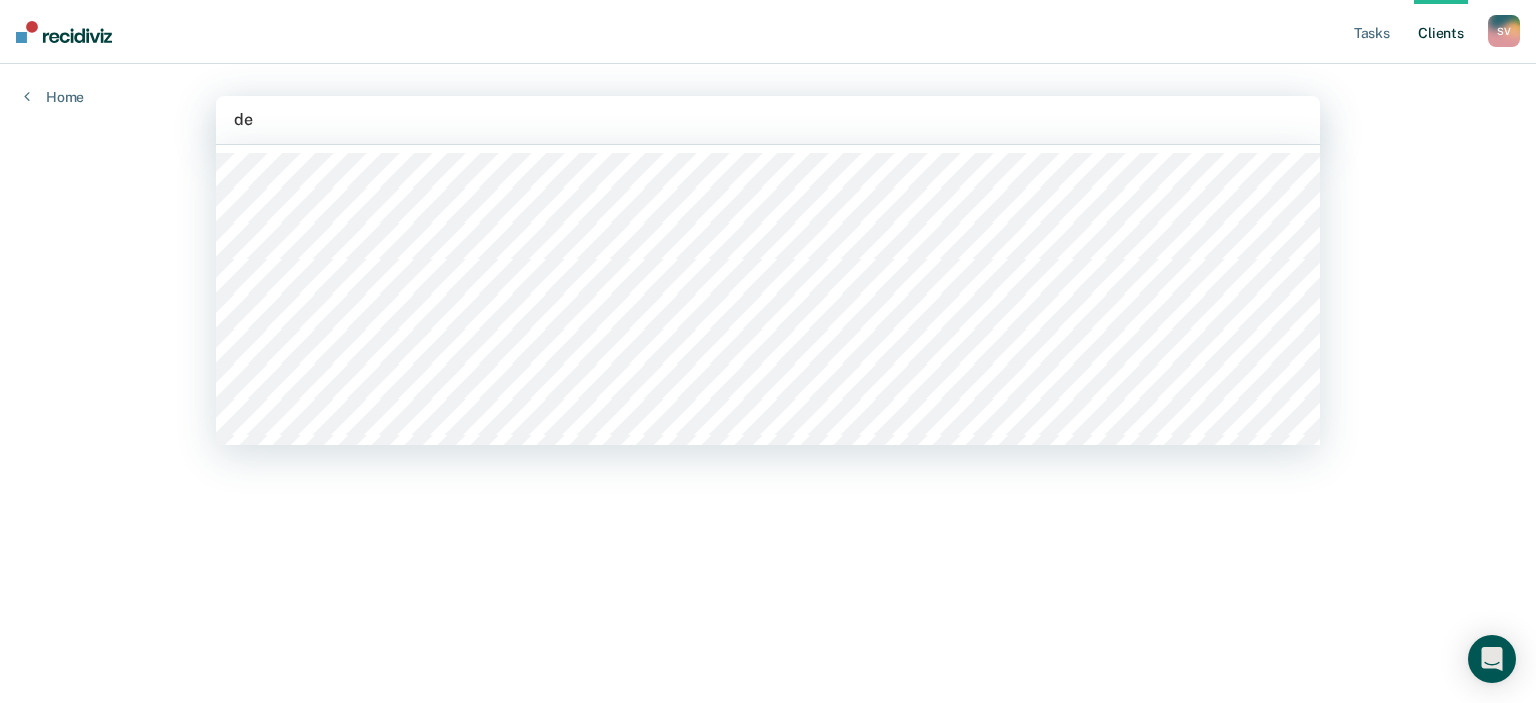 type on "dem" 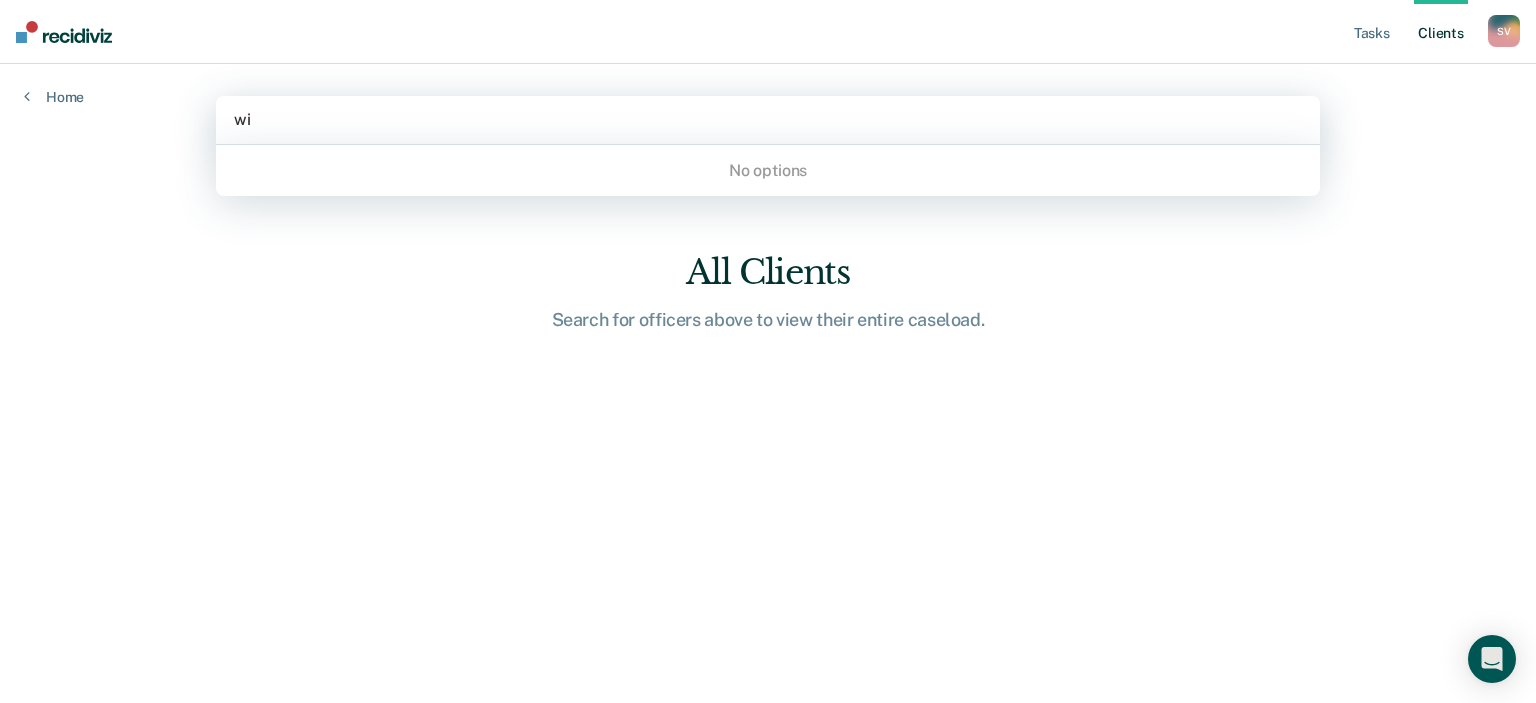 type on "w" 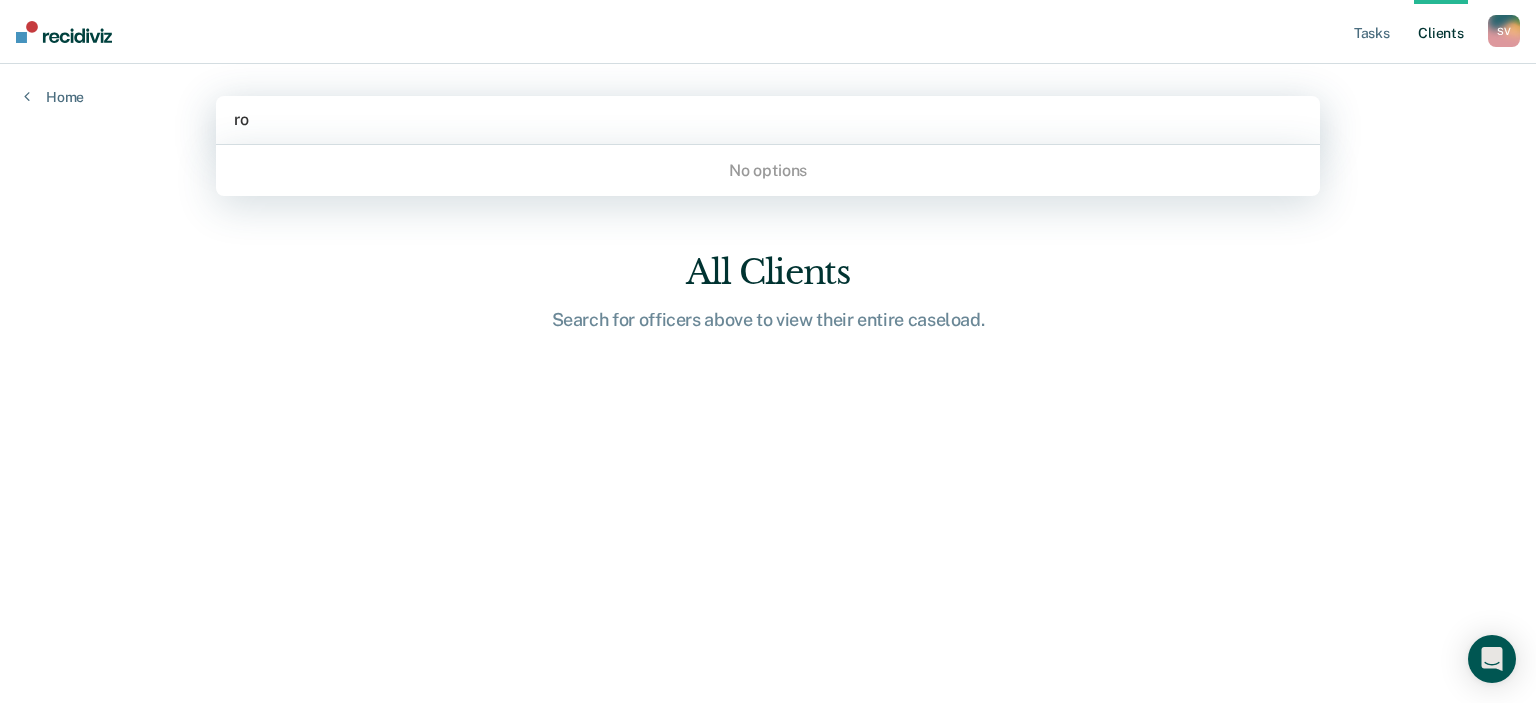 type on "r" 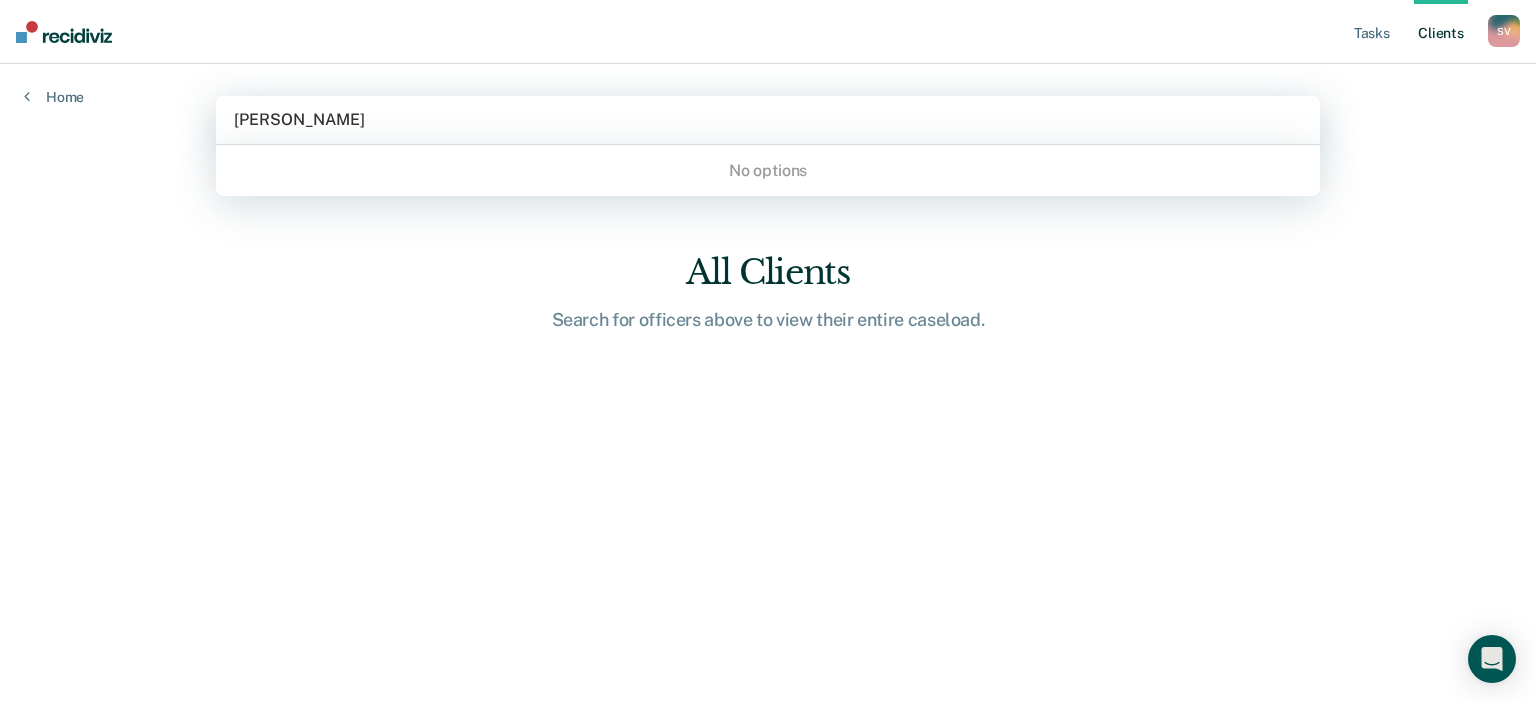type on "[PERSON_NAME]" 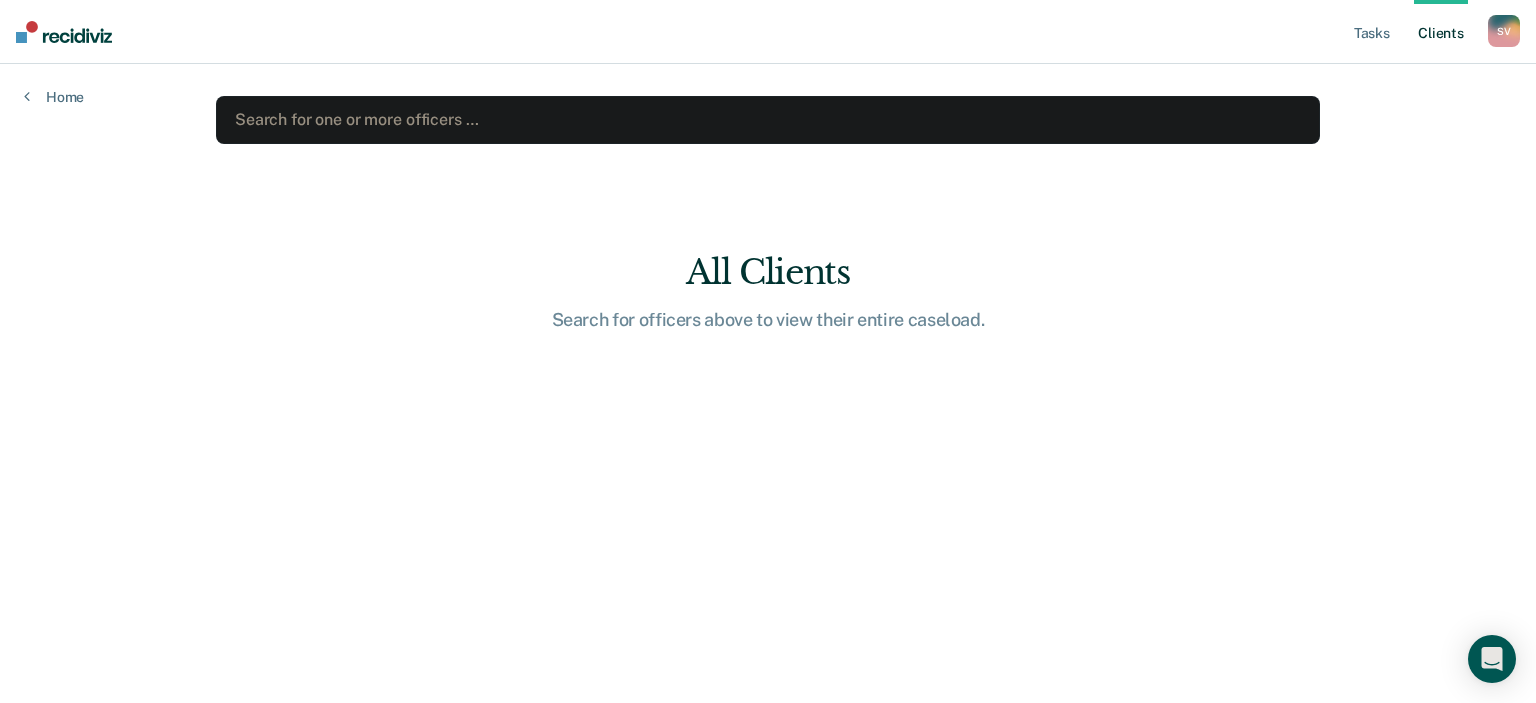 click on "Client s" at bounding box center (1441, 32) 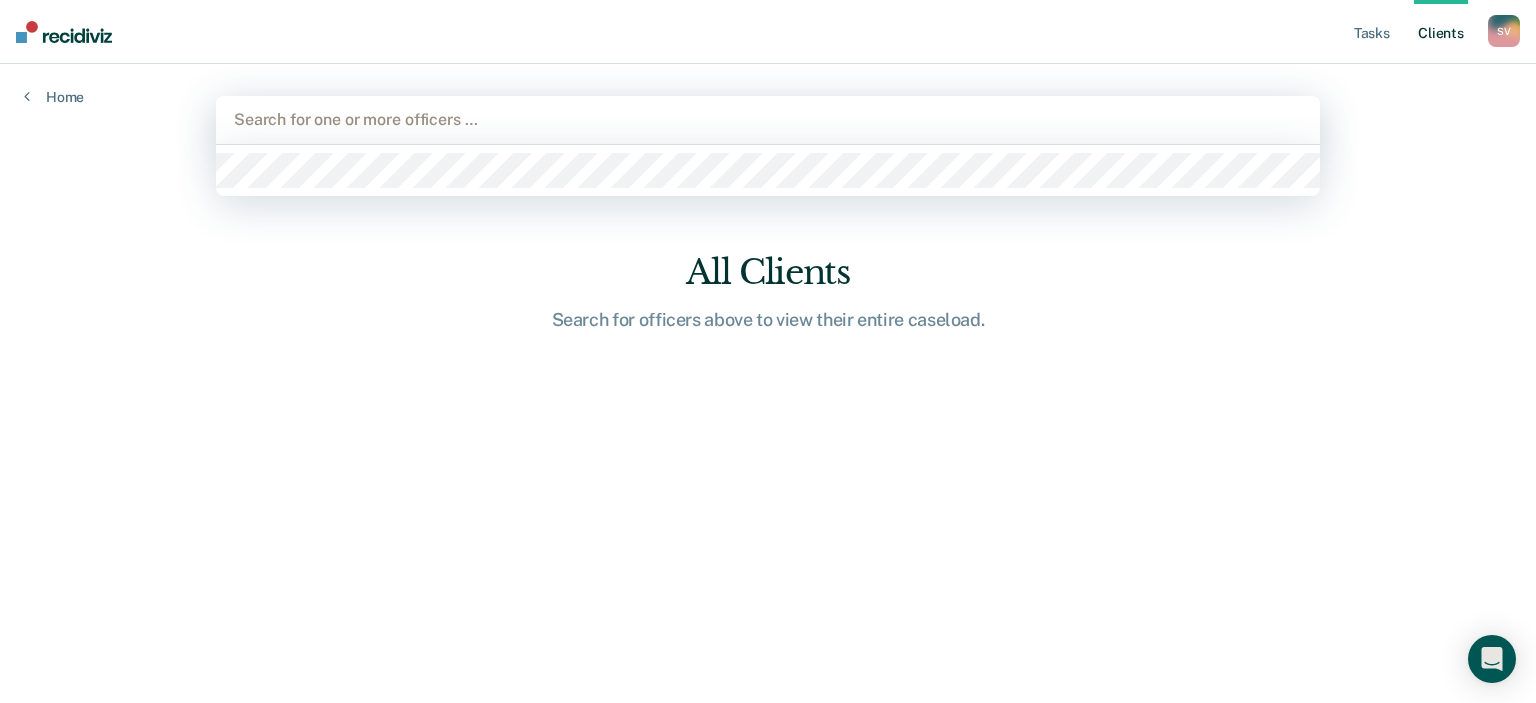 click on "Search for one or more officers …" at bounding box center [768, 120] 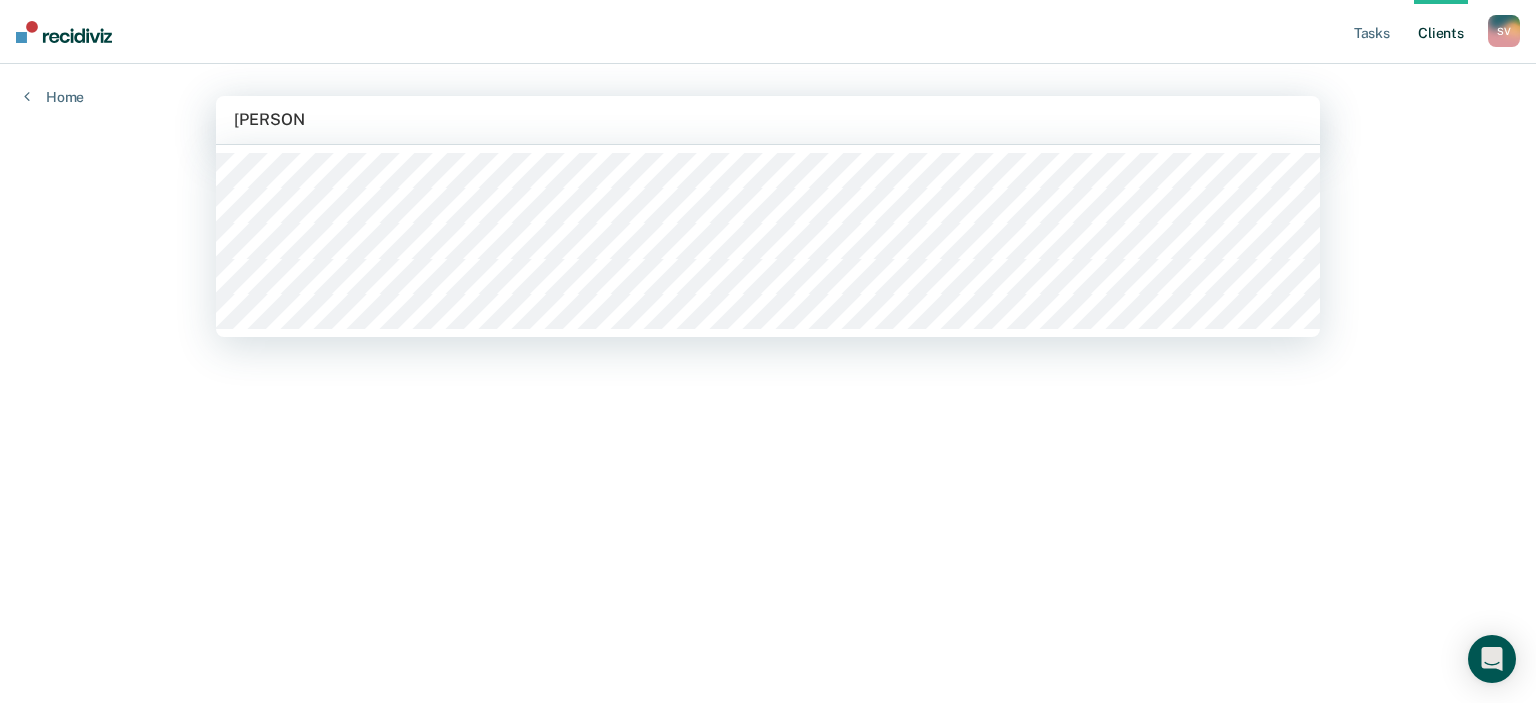 type on "[PERSON_NAME]" 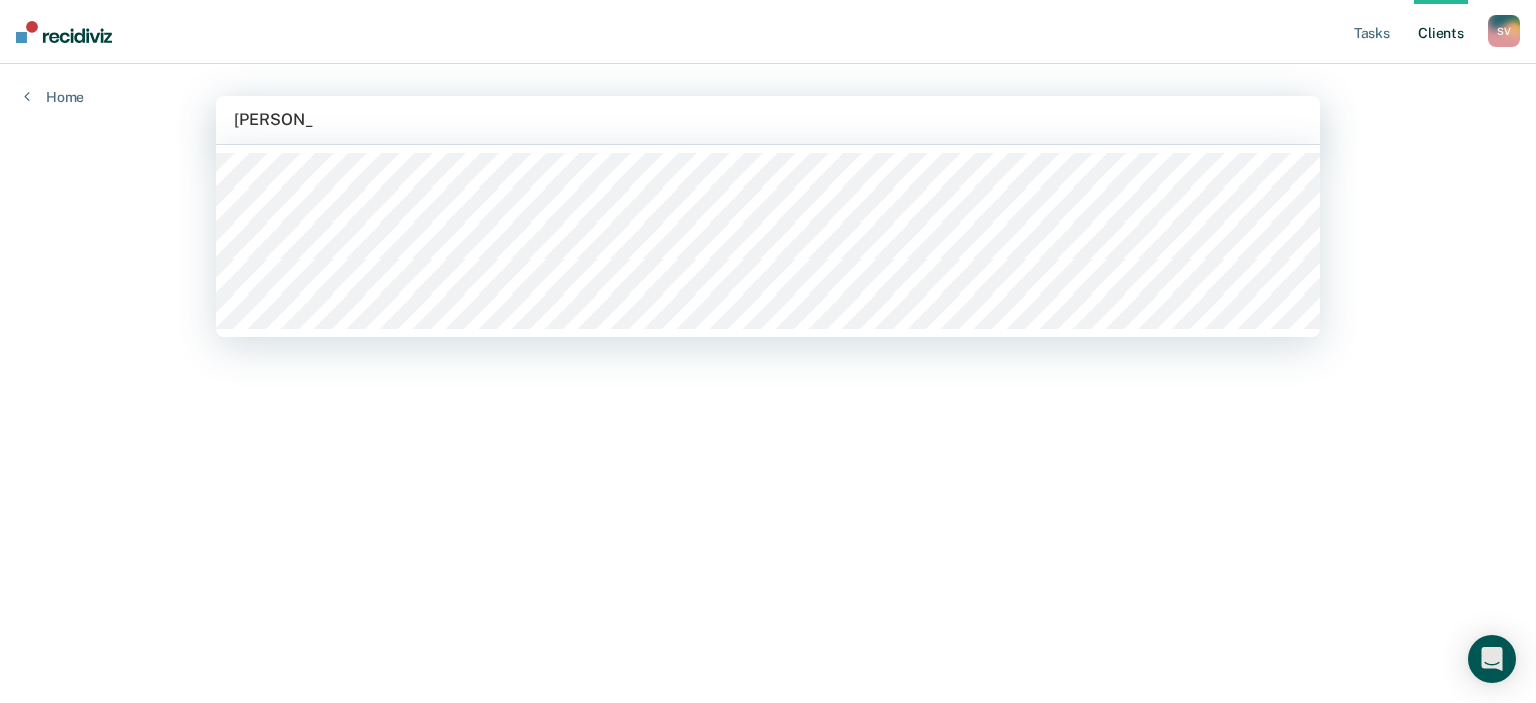 type 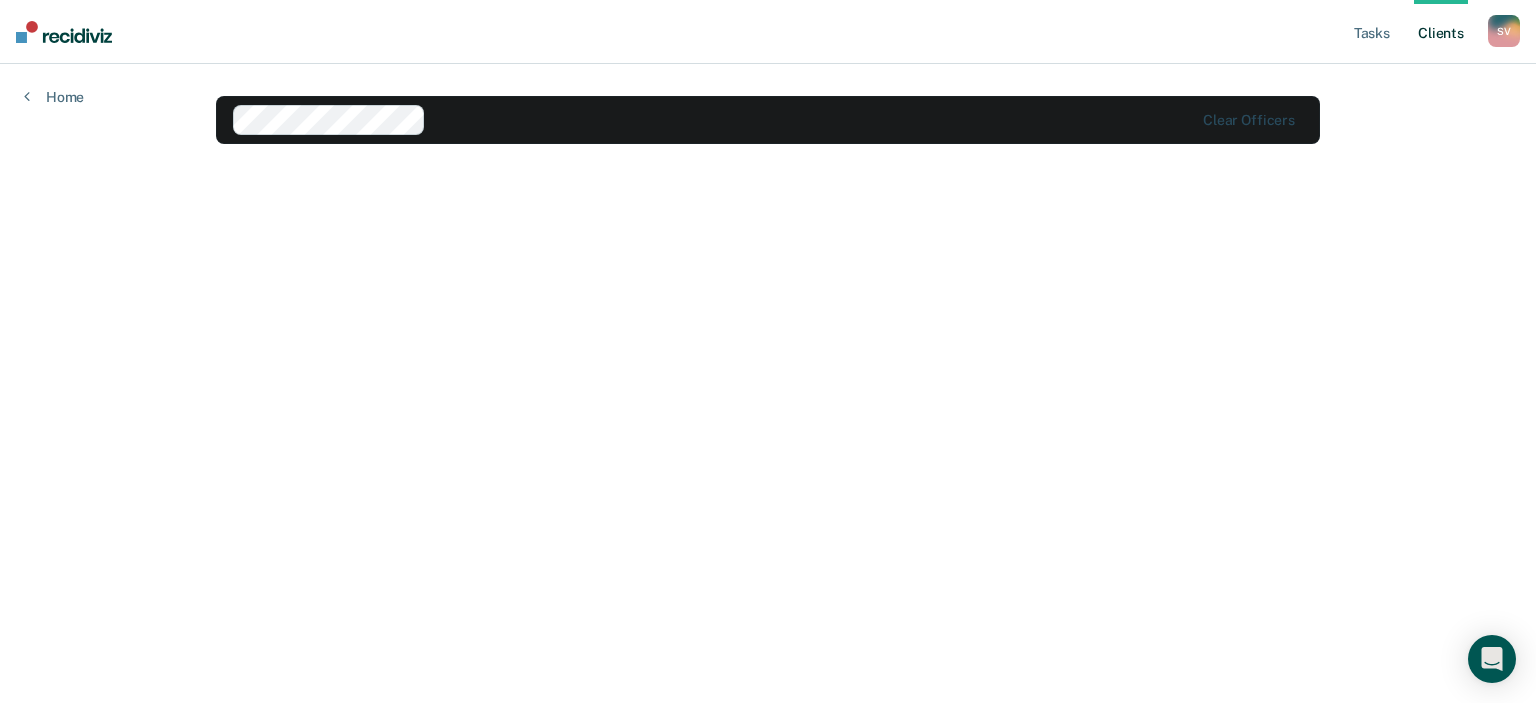 click on "Clear   officers" at bounding box center [768, 359] 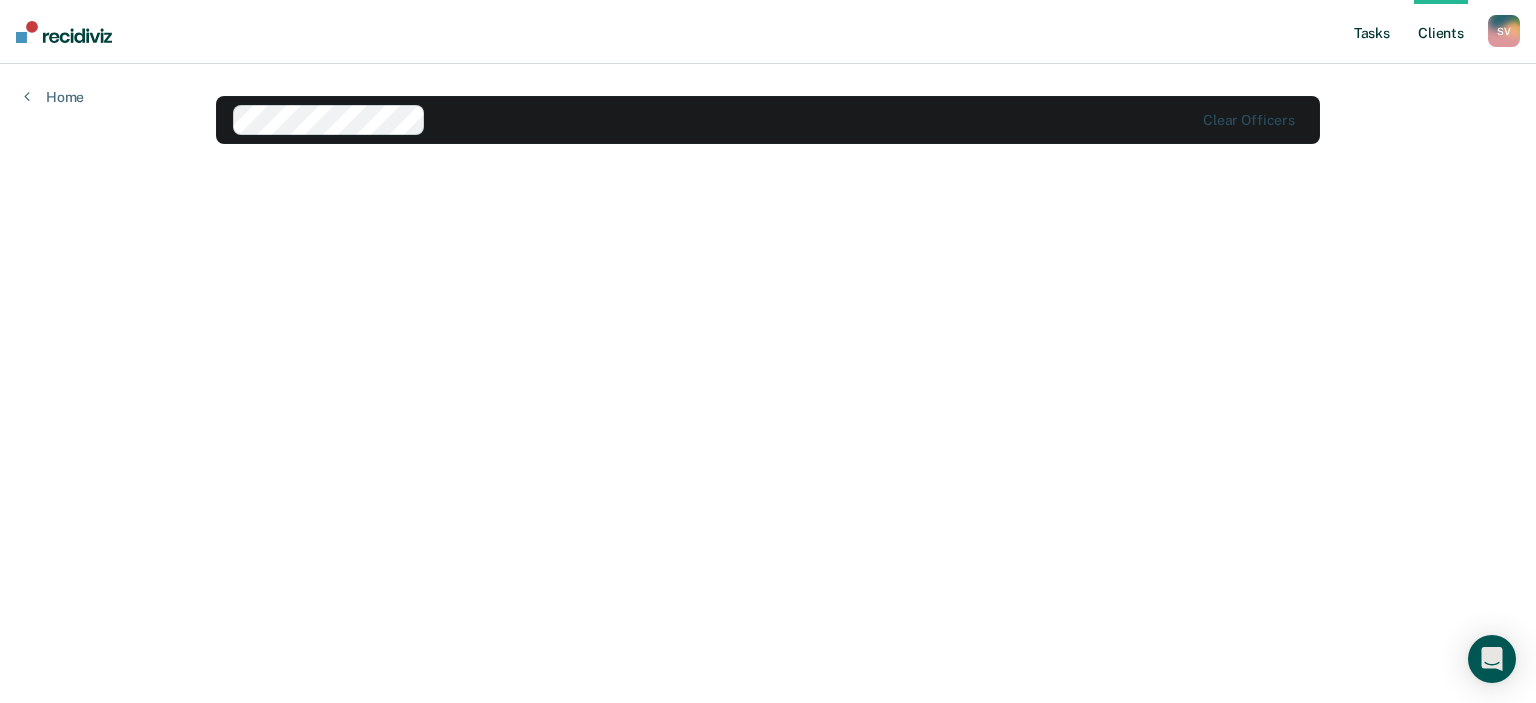 click on "Tasks" at bounding box center (1372, 32) 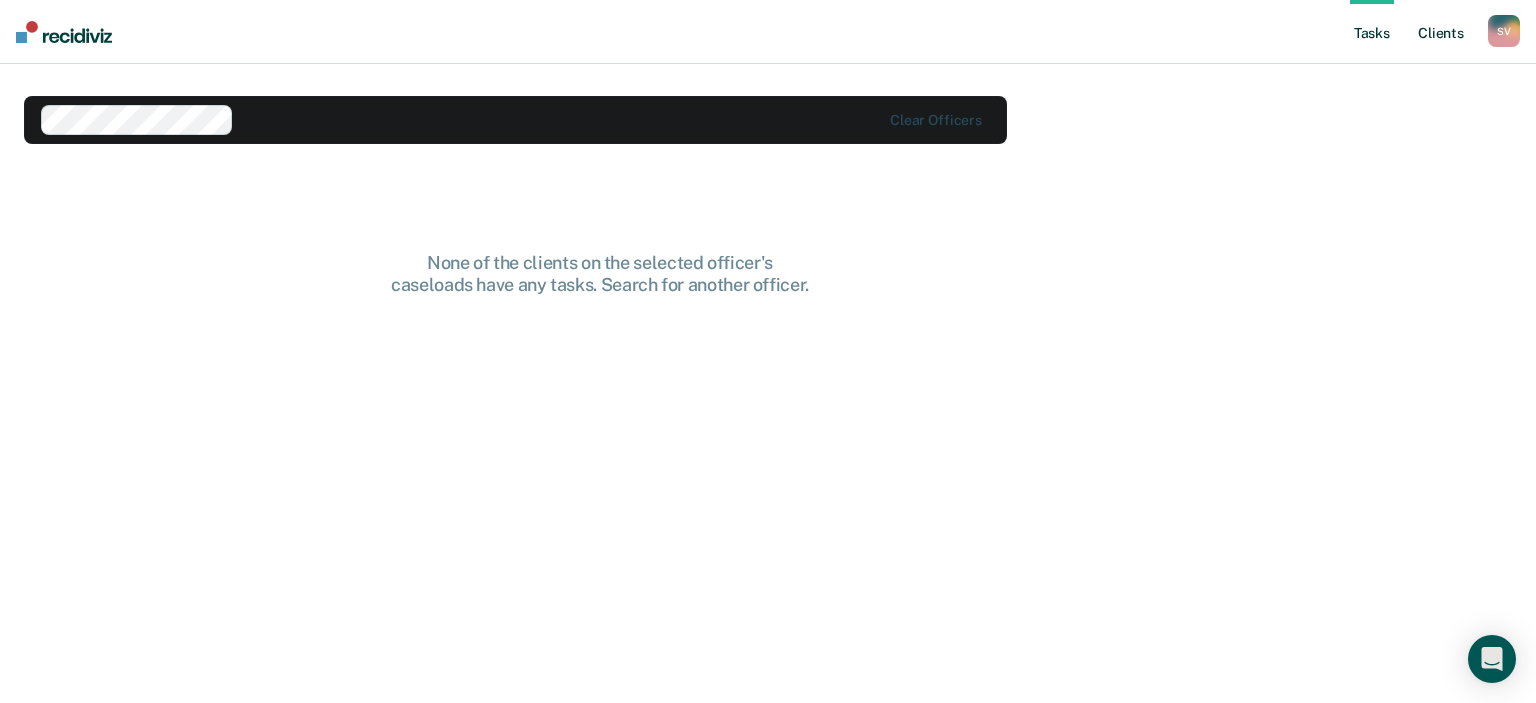click on "Client s" at bounding box center (1441, 32) 